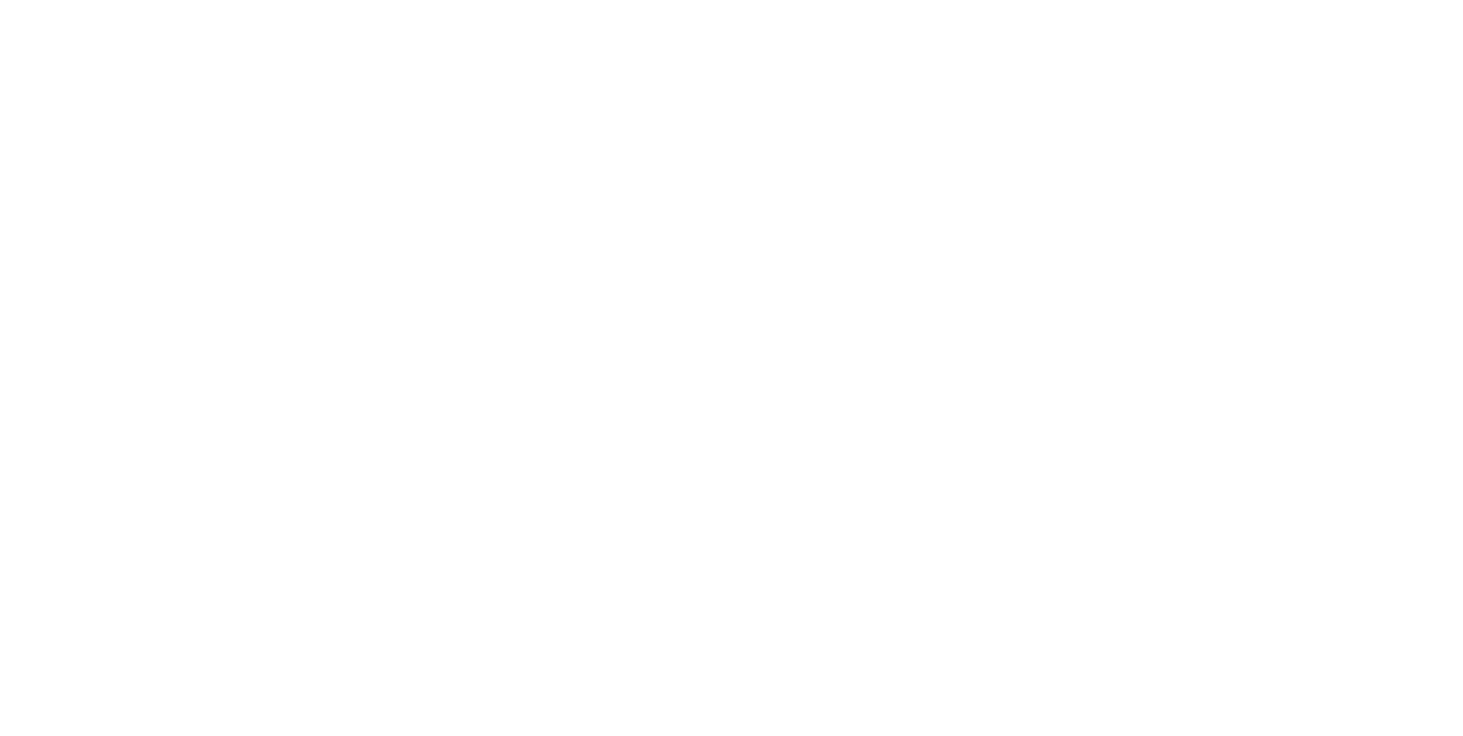 scroll, scrollTop: 0, scrollLeft: 0, axis: both 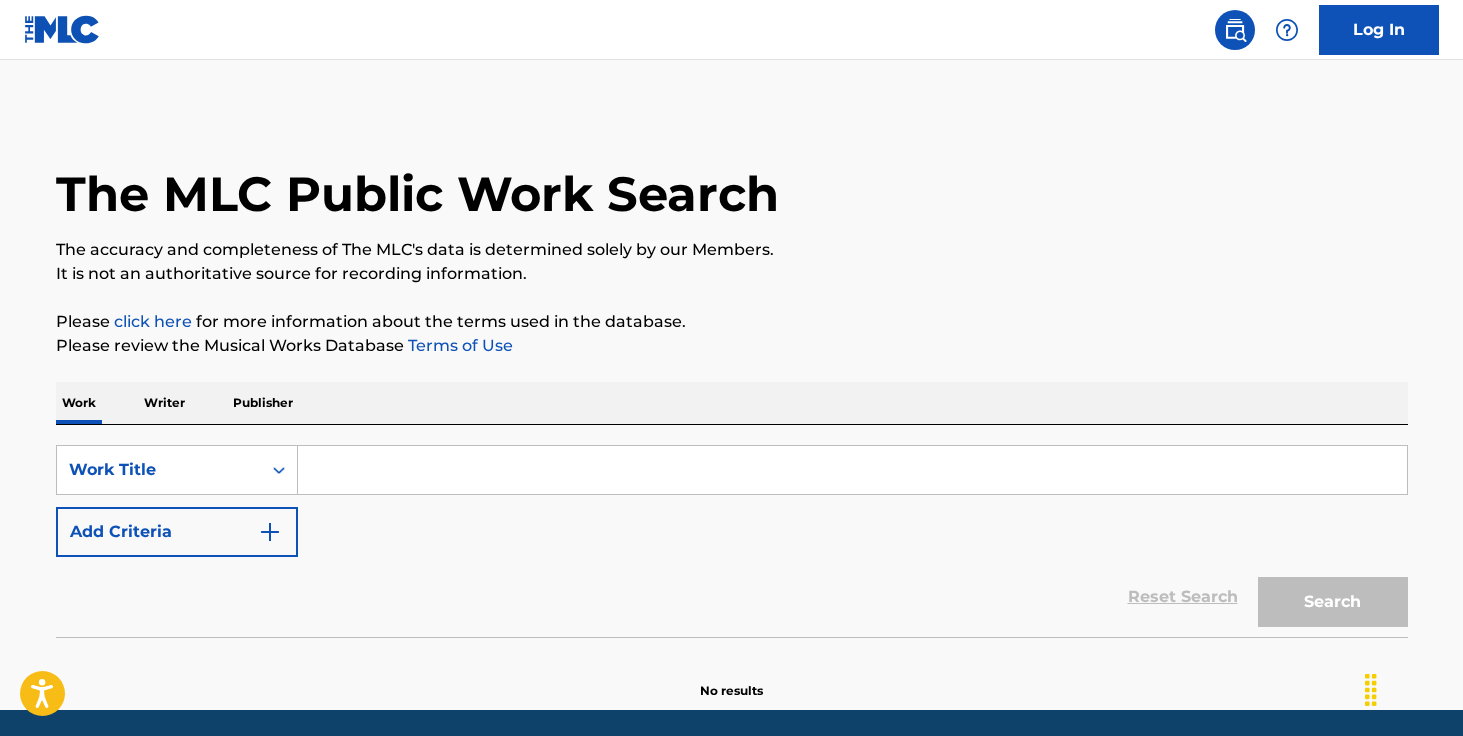 click at bounding box center (852, 470) 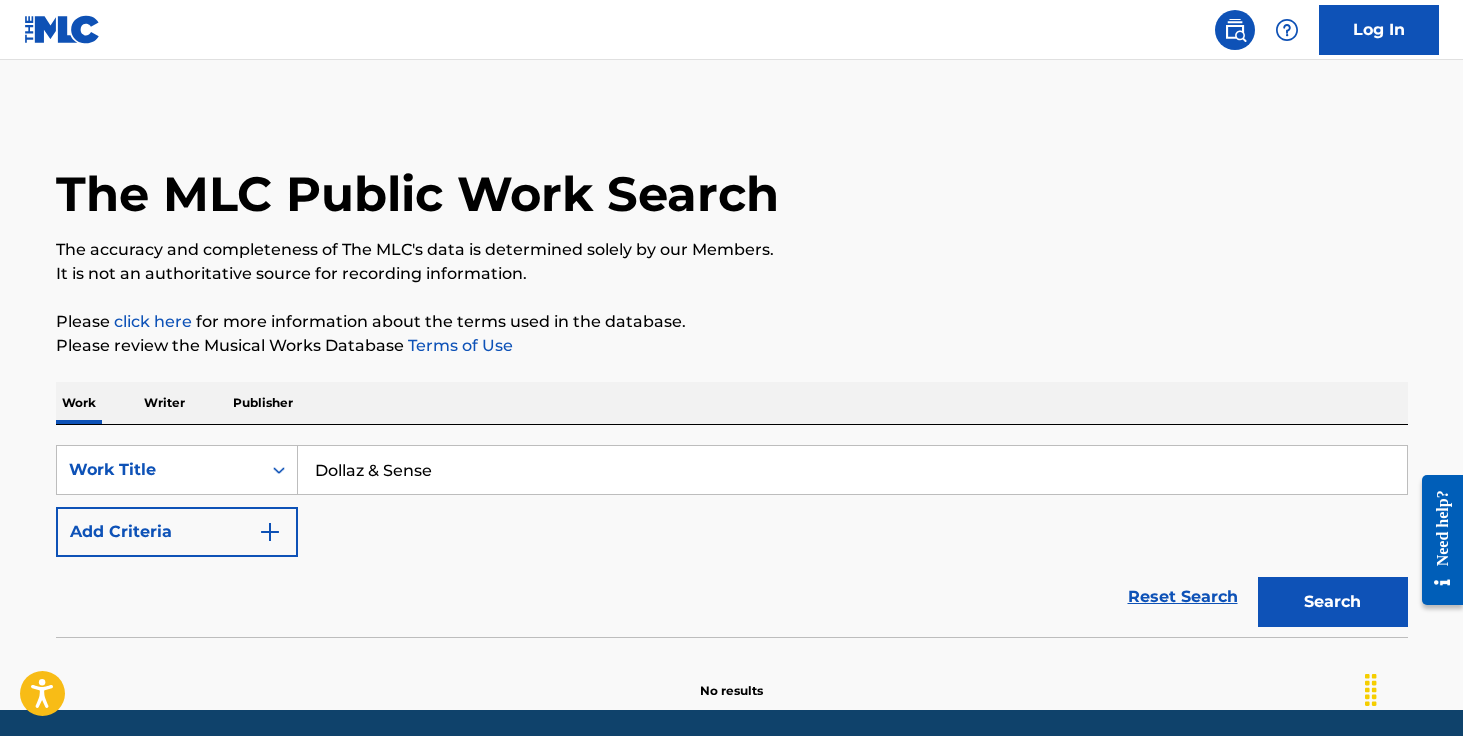click on "Dollaz & Sense" at bounding box center (852, 470) 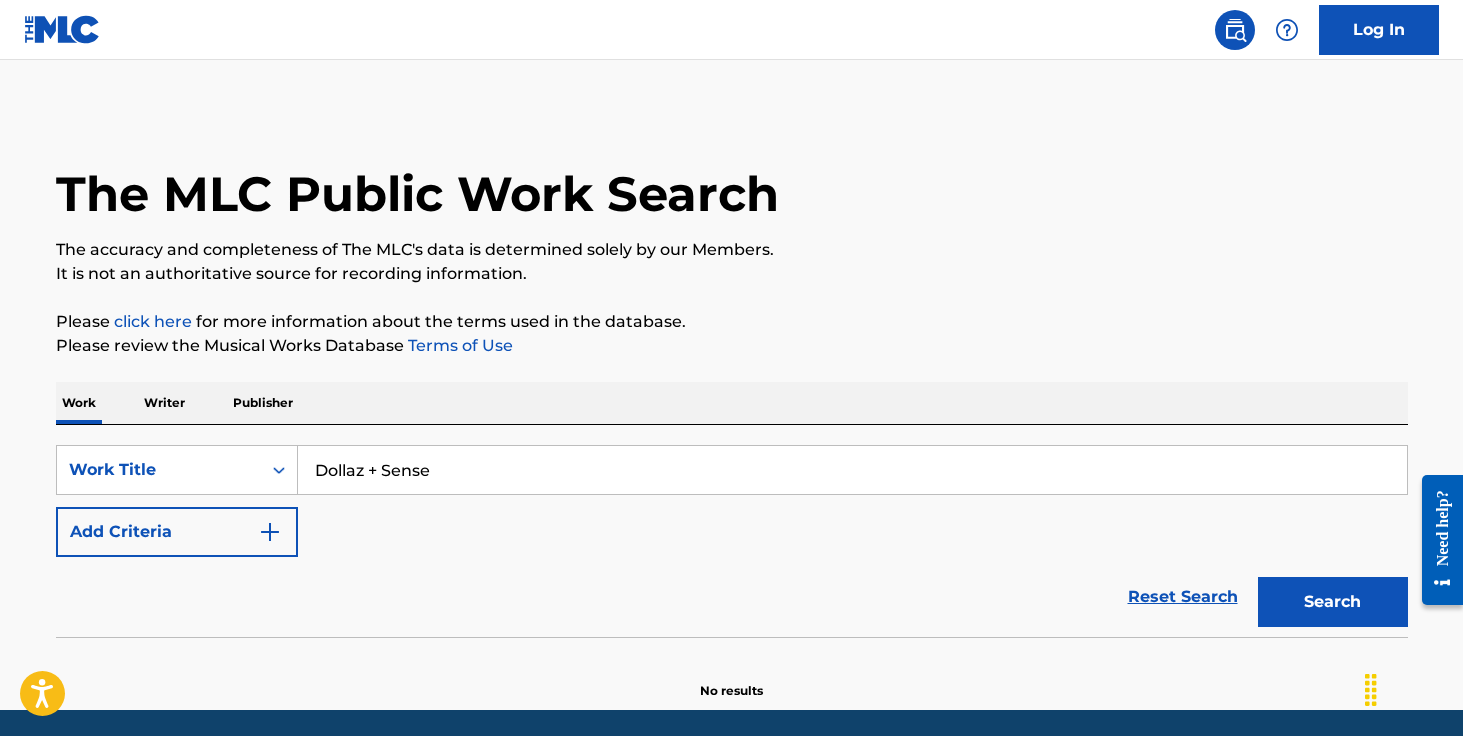 type on "Dollaz + Sense" 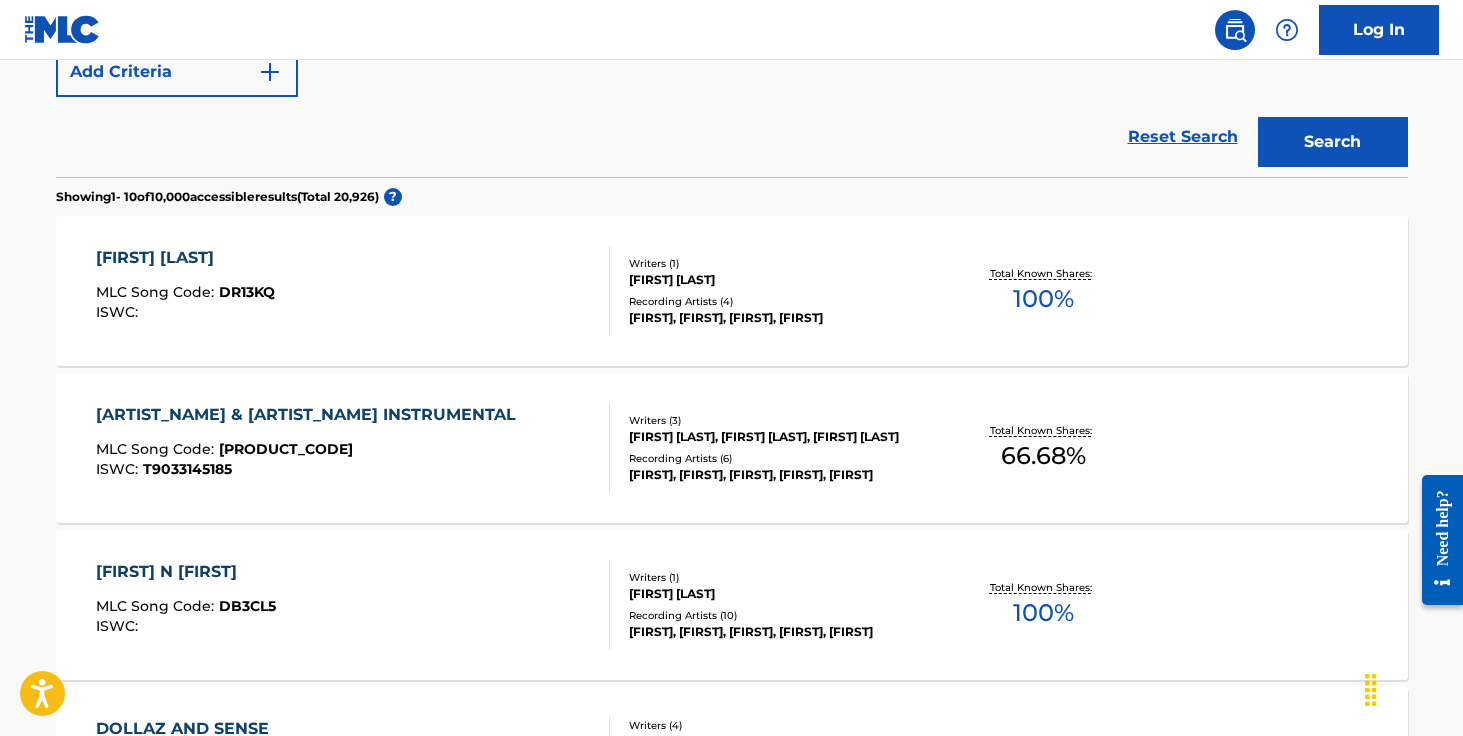scroll, scrollTop: 467, scrollLeft: 0, axis: vertical 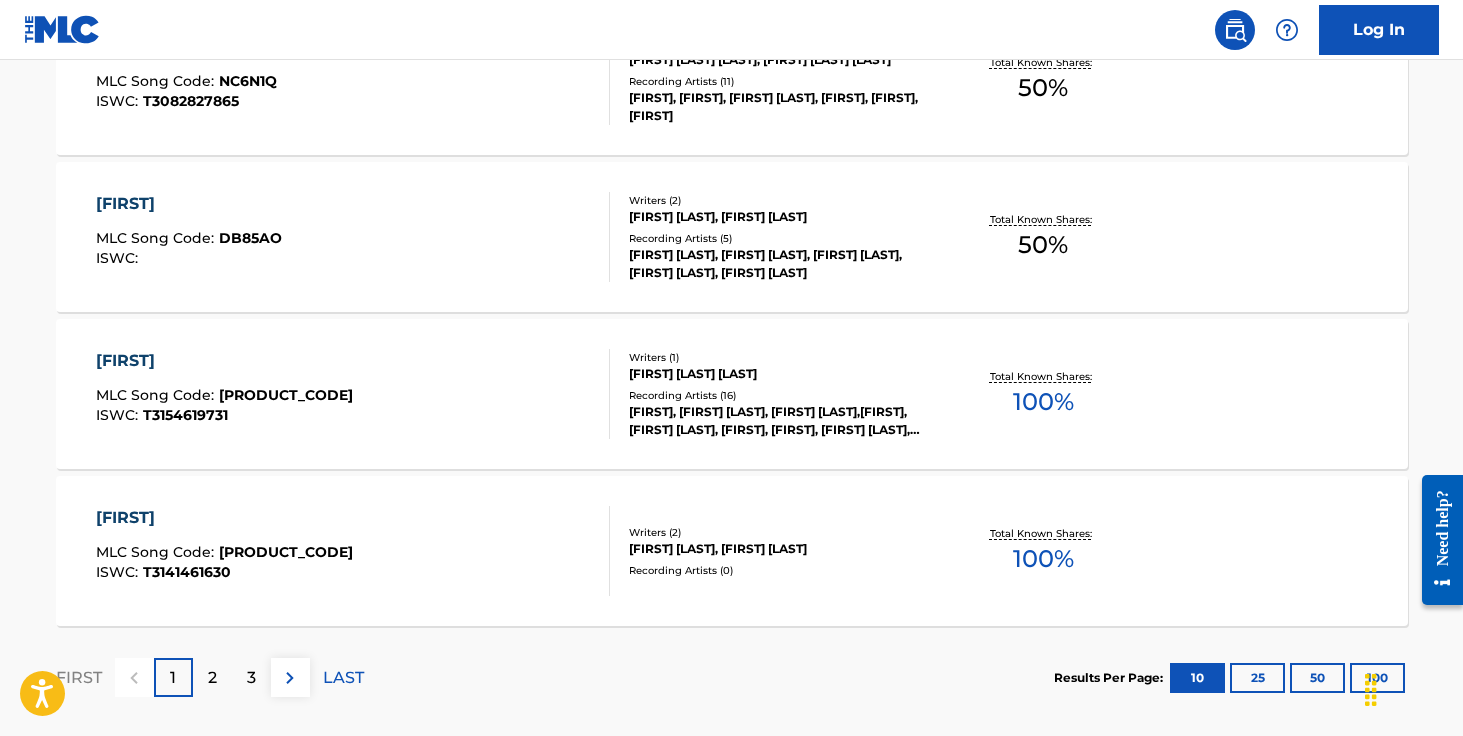 click on "2" at bounding box center (212, 678) 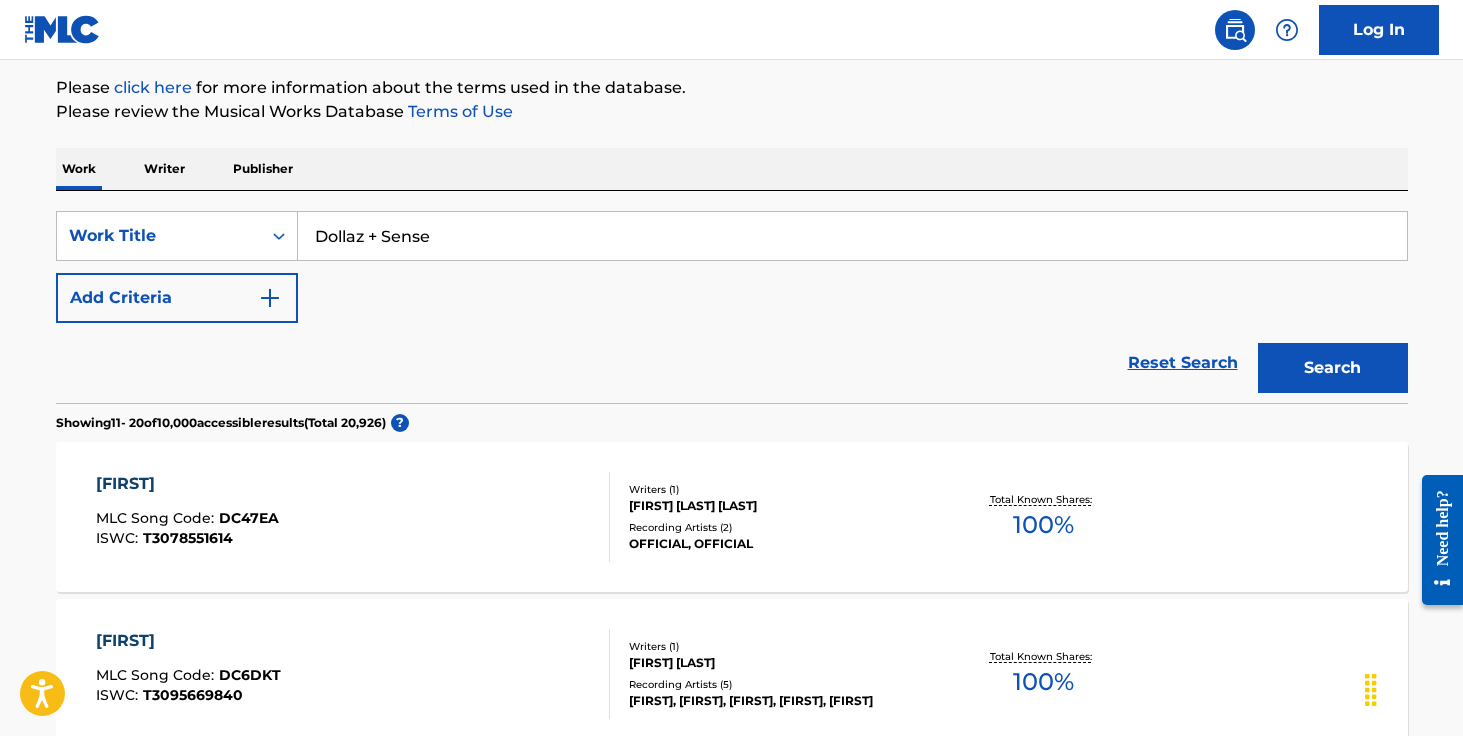 scroll, scrollTop: 0, scrollLeft: 0, axis: both 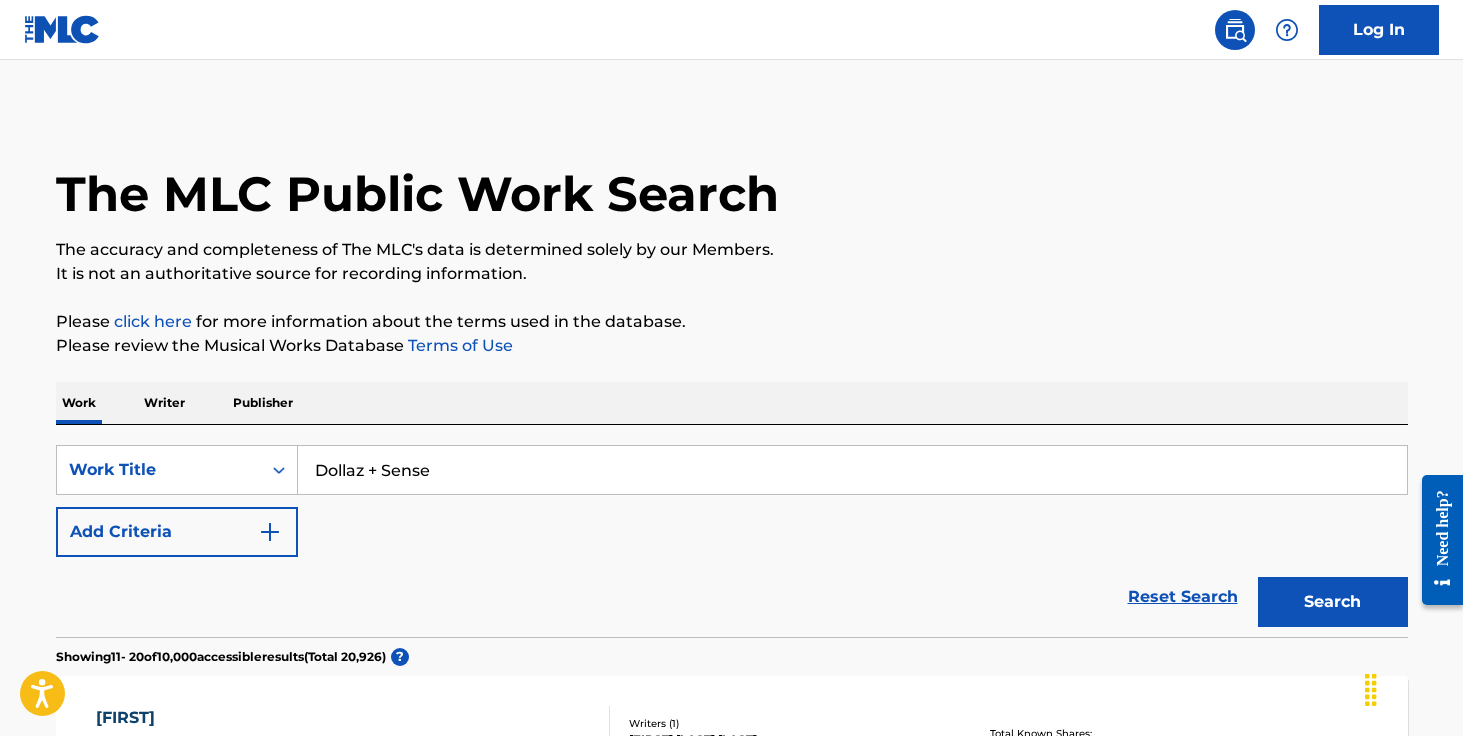 click at bounding box center (270, 532) 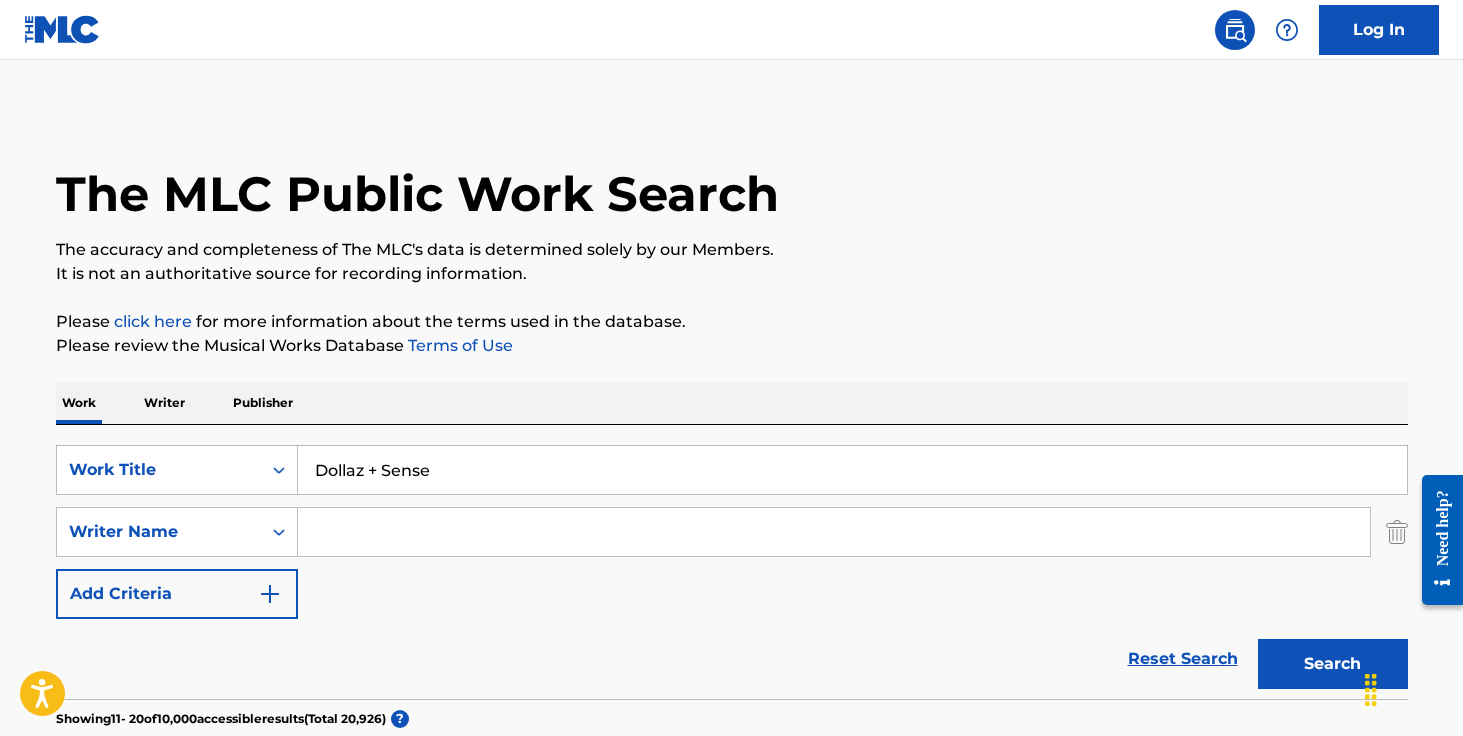 click at bounding box center (834, 532) 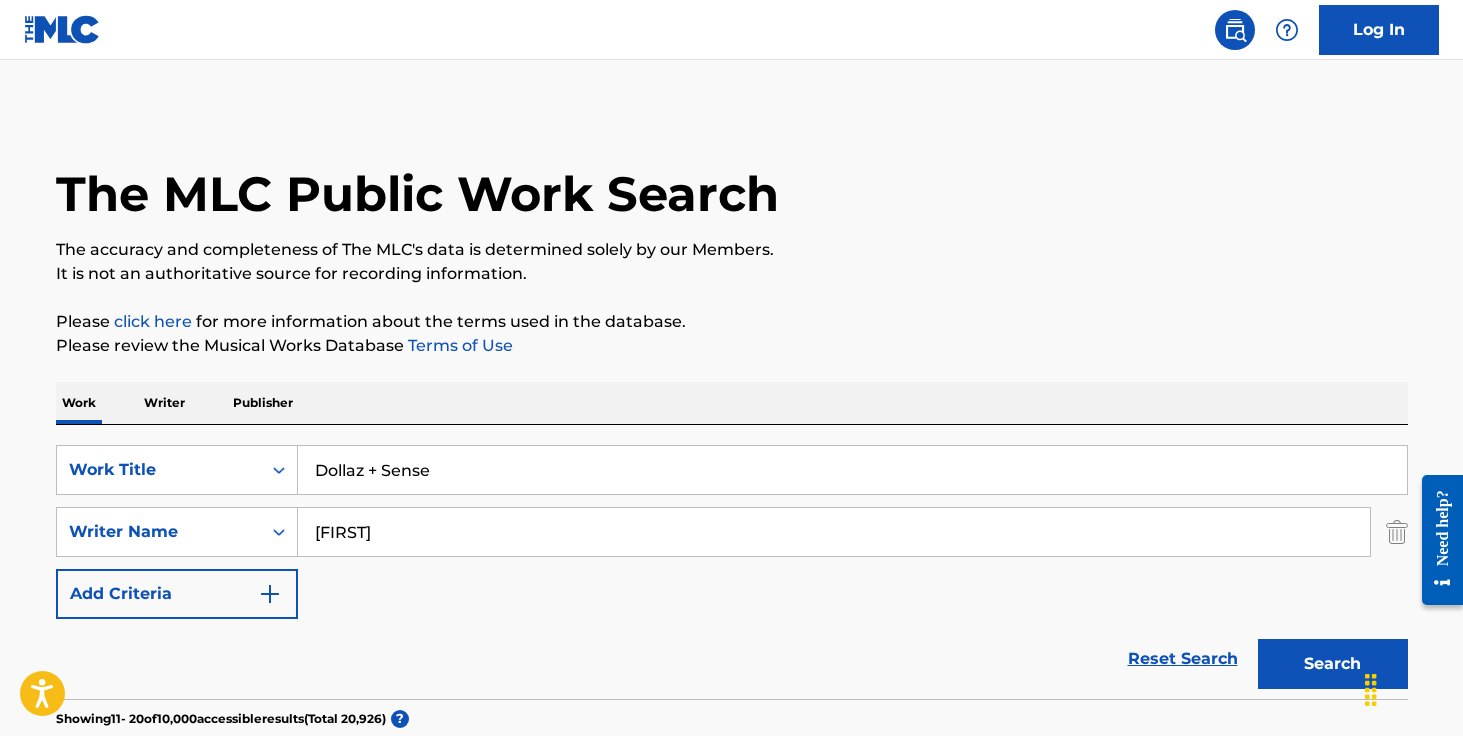 type on "[FIRST]" 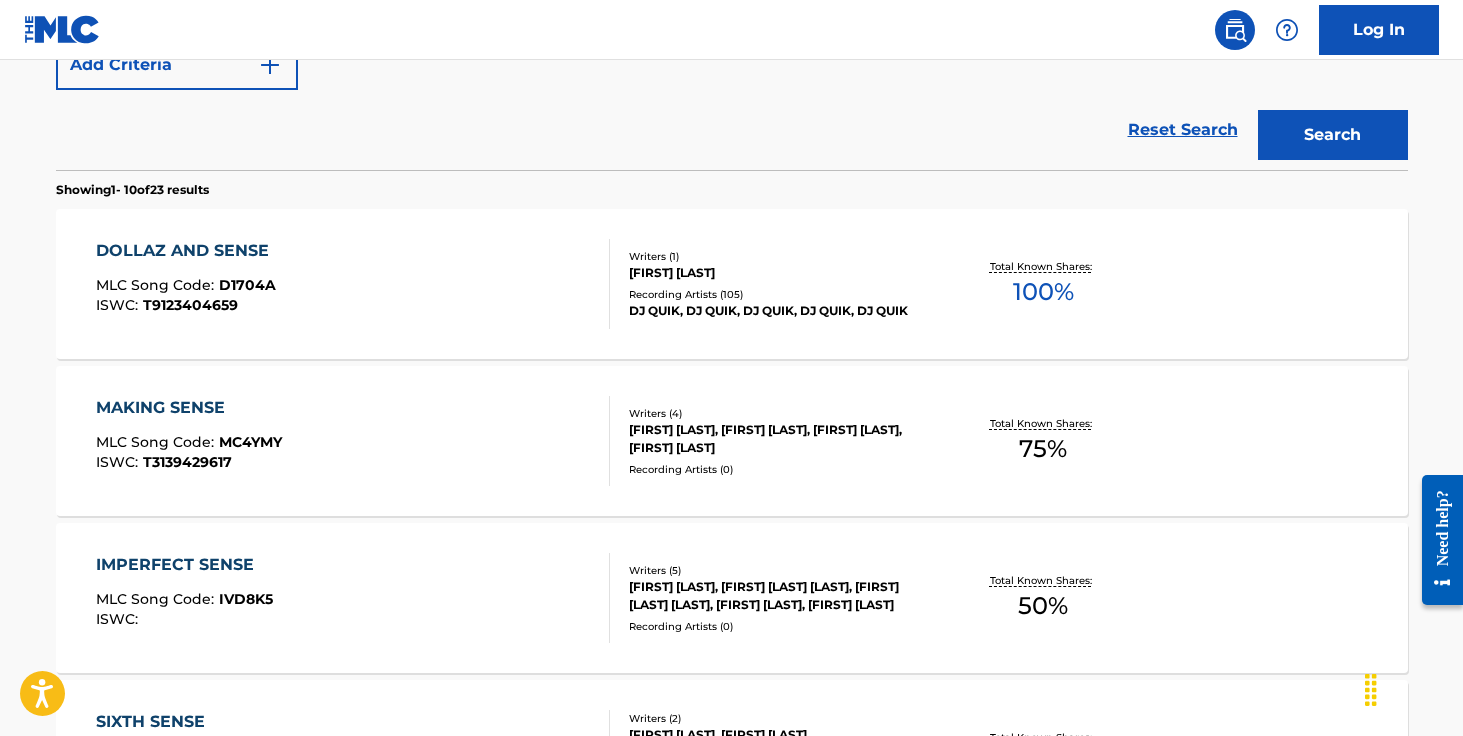 scroll, scrollTop: 531, scrollLeft: 0, axis: vertical 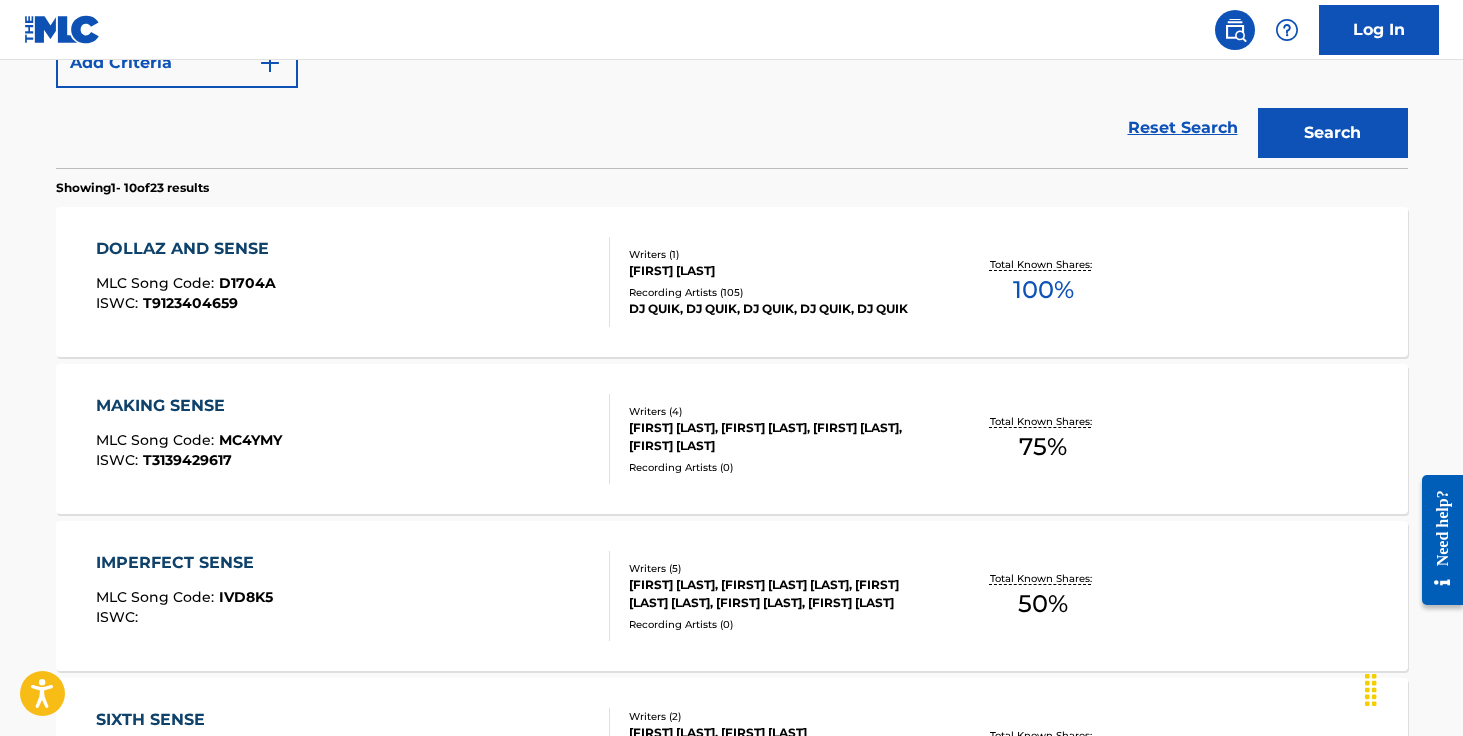 click on "DJ QUIK, DJ QUIK, DJ QUIK, DJ QUIK, DJ QUIK" at bounding box center (780, 309) 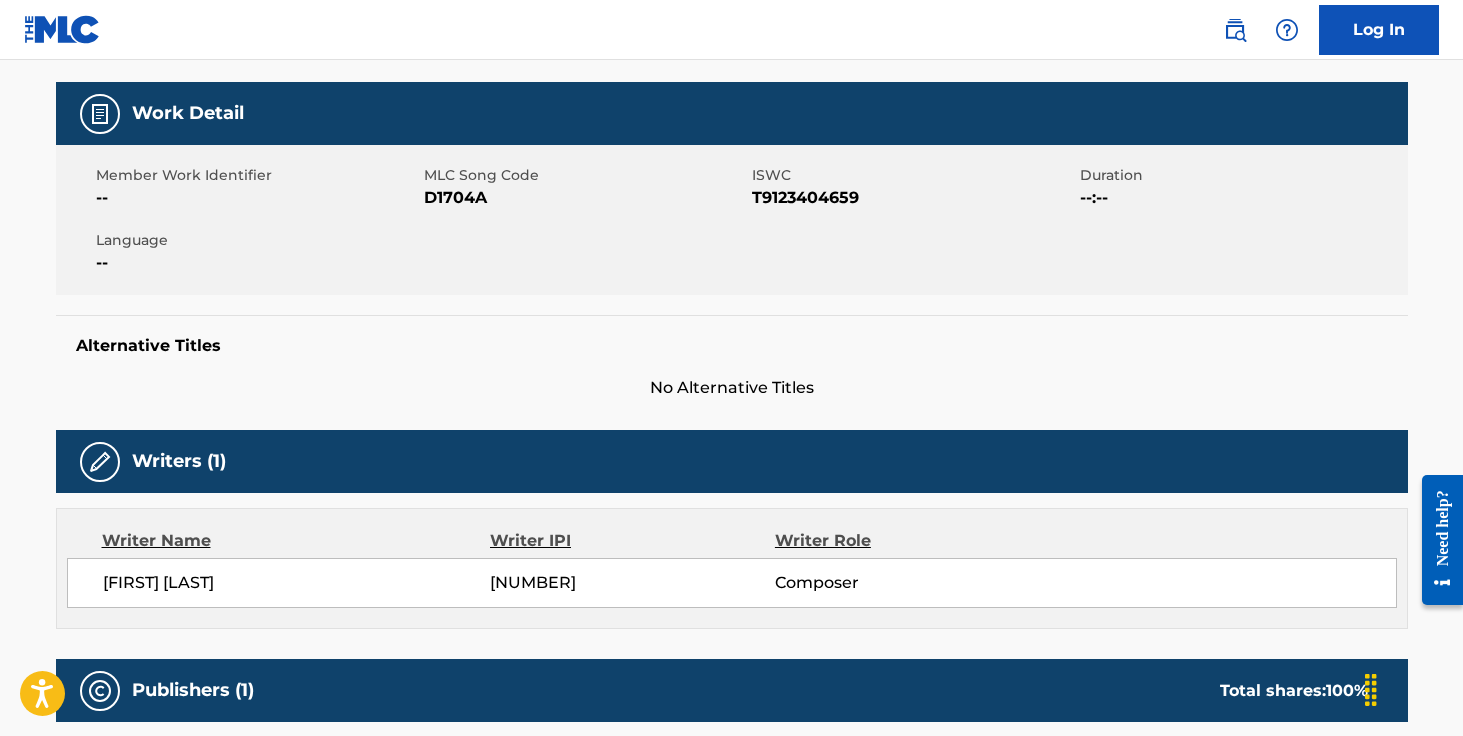 scroll, scrollTop: 0, scrollLeft: 0, axis: both 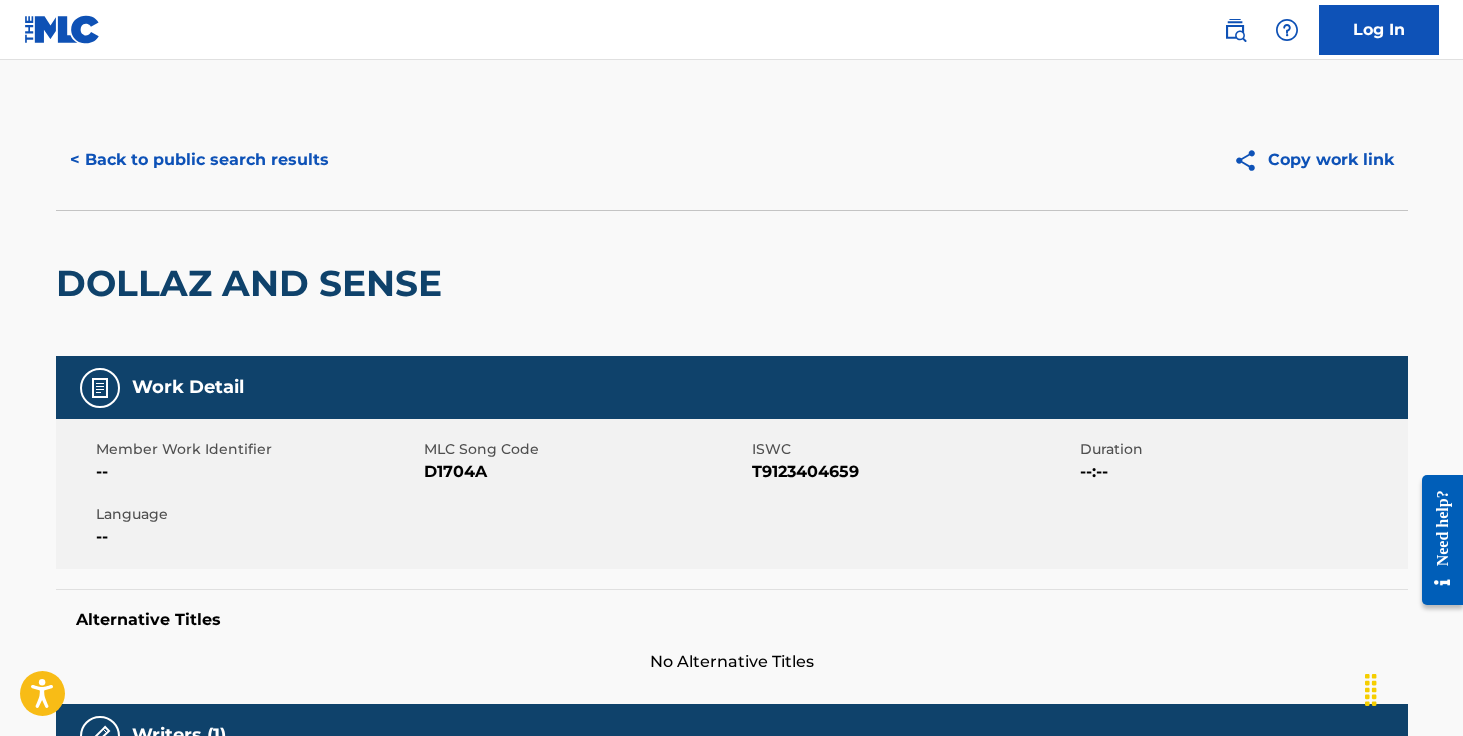 click on "< Back to public search results" at bounding box center (199, 160) 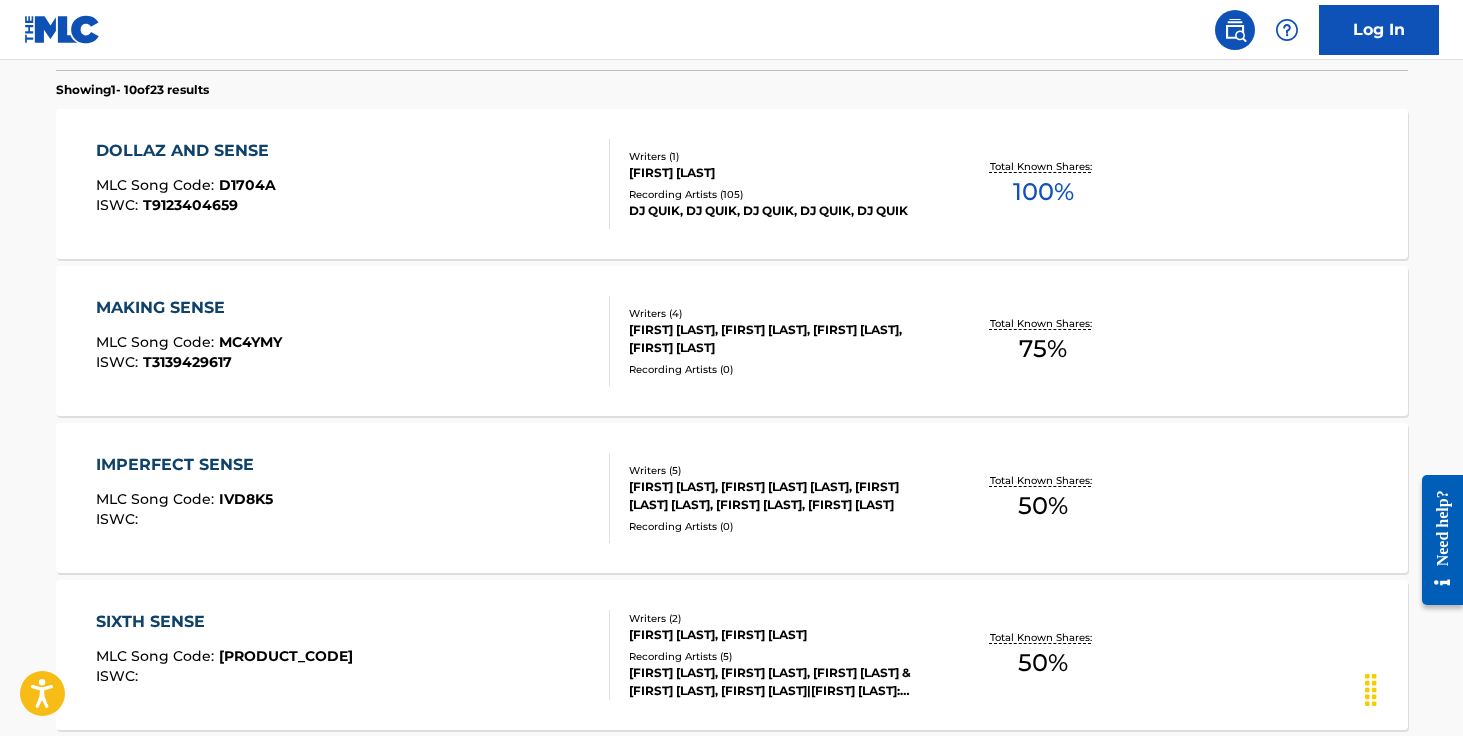 scroll, scrollTop: 0, scrollLeft: 0, axis: both 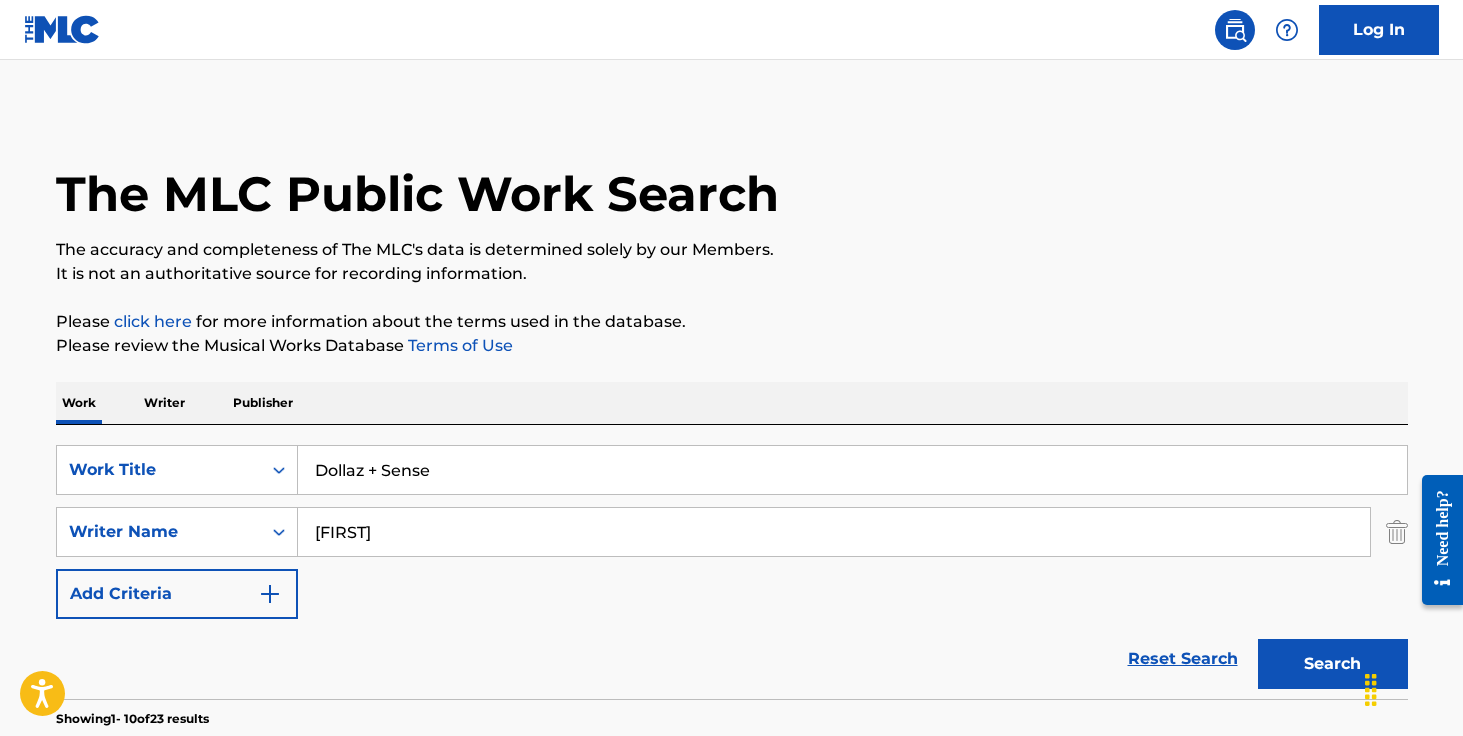 click on "Log In" at bounding box center [1379, 30] 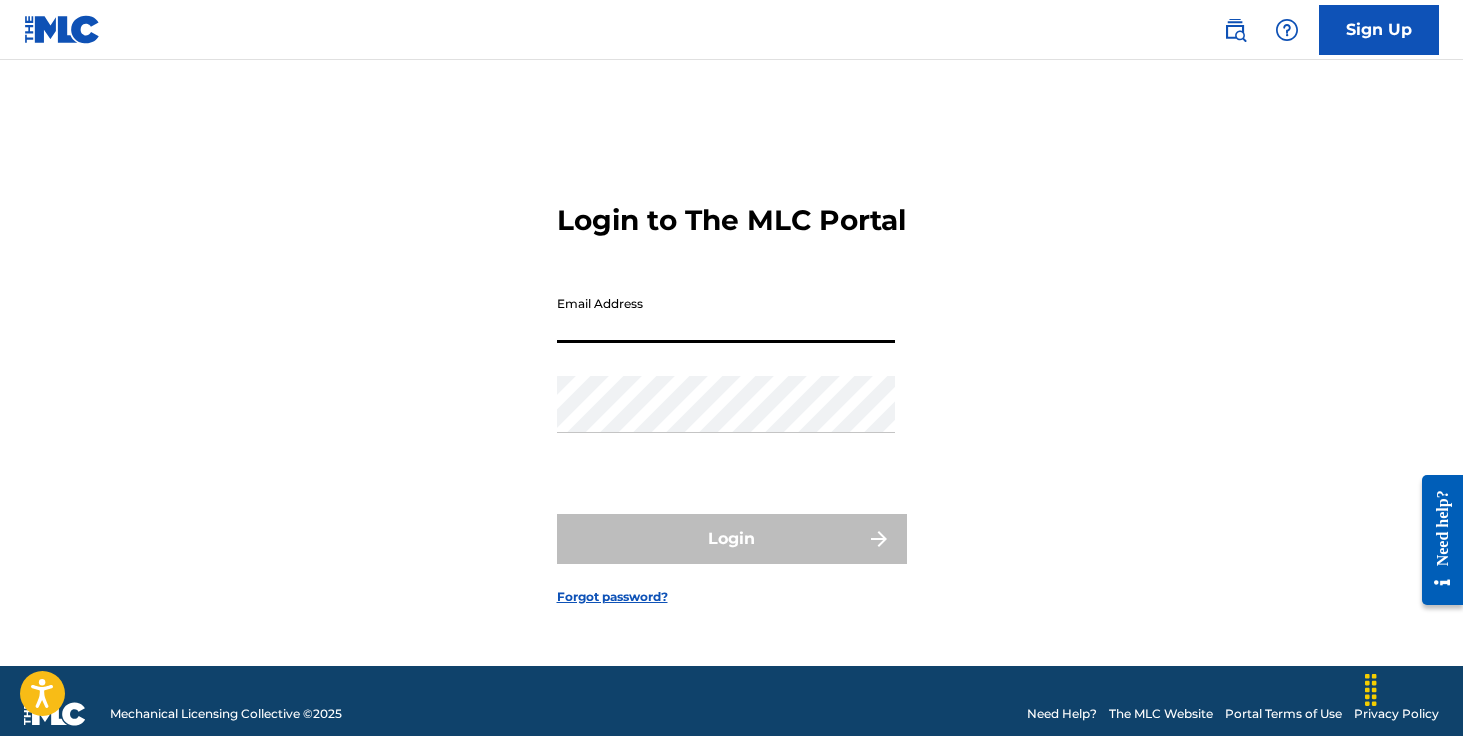 click on "Email Address" at bounding box center [726, 314] 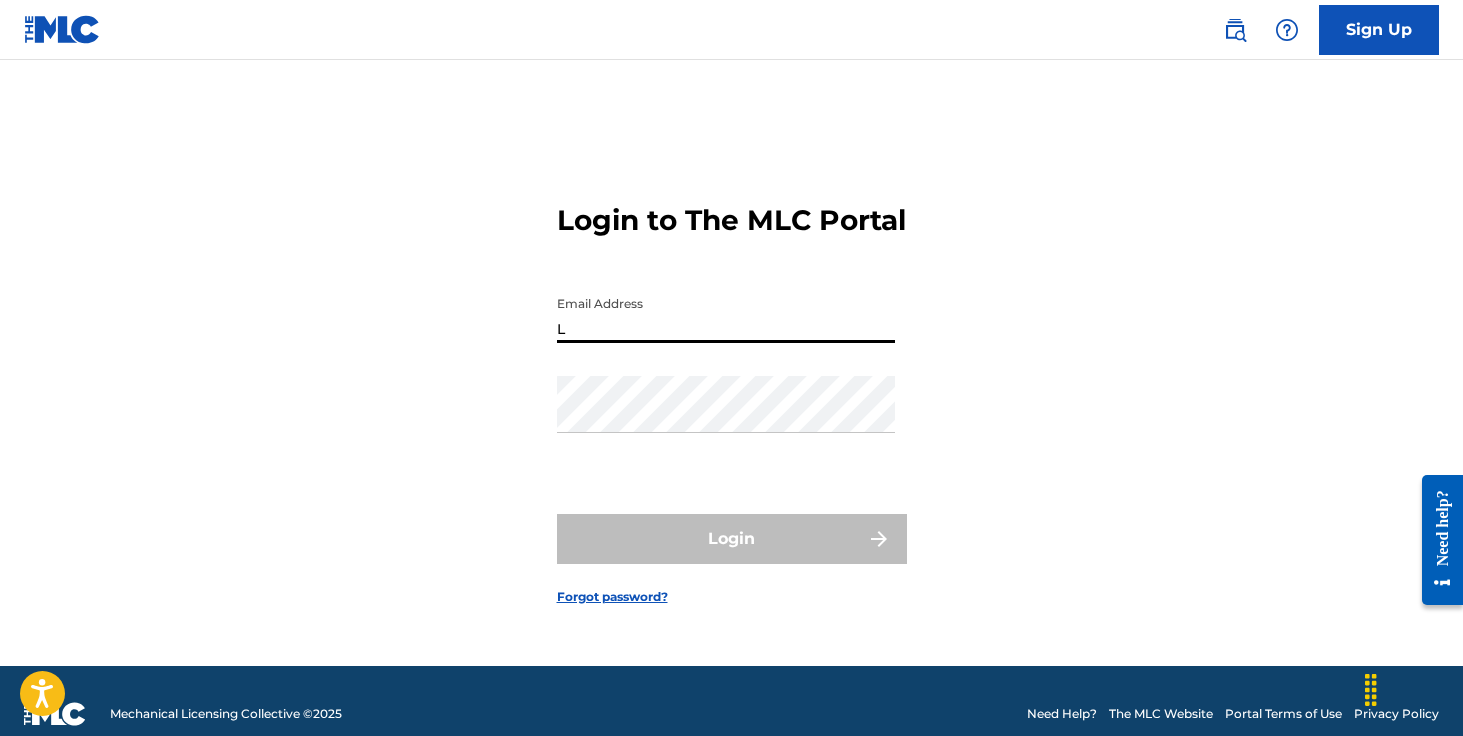 type on "licensing@example.com" 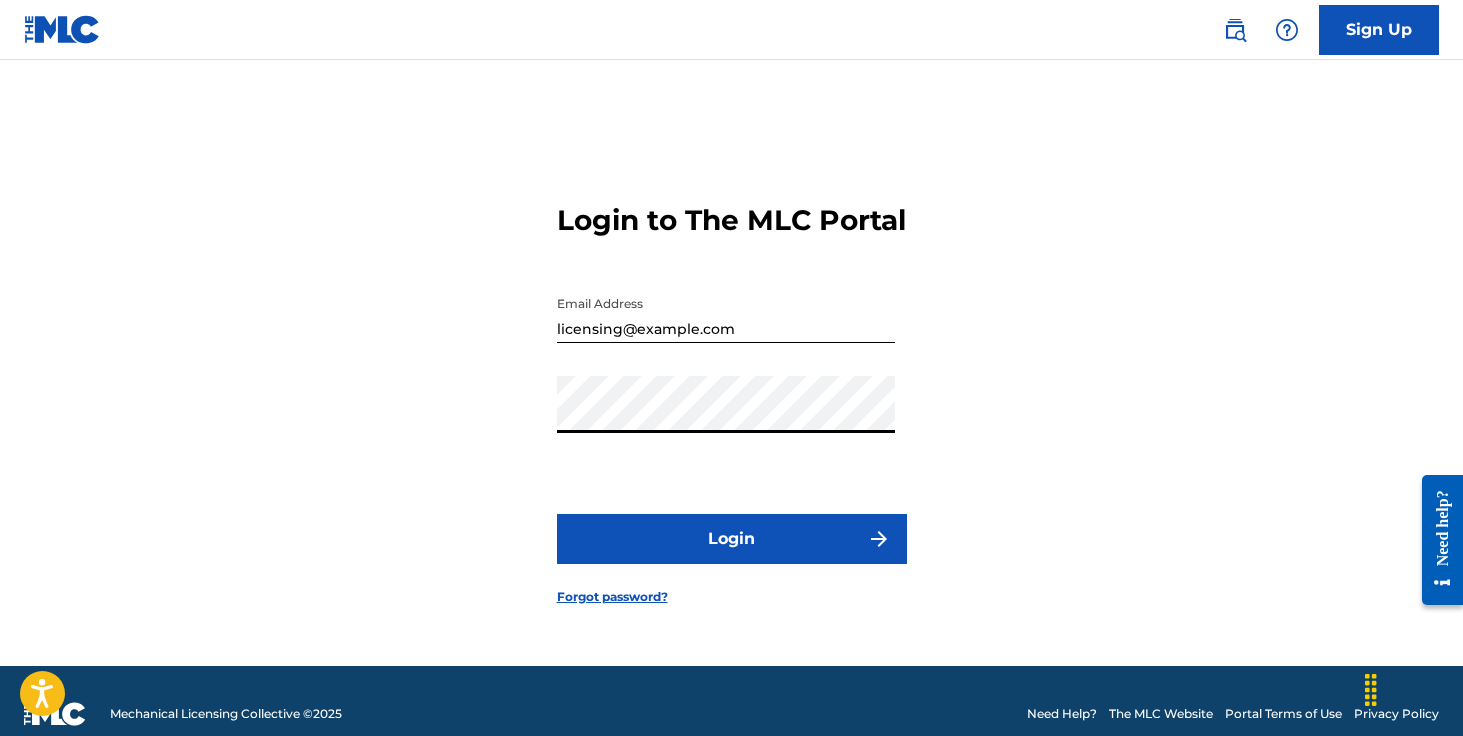 click on "Login" at bounding box center [732, 539] 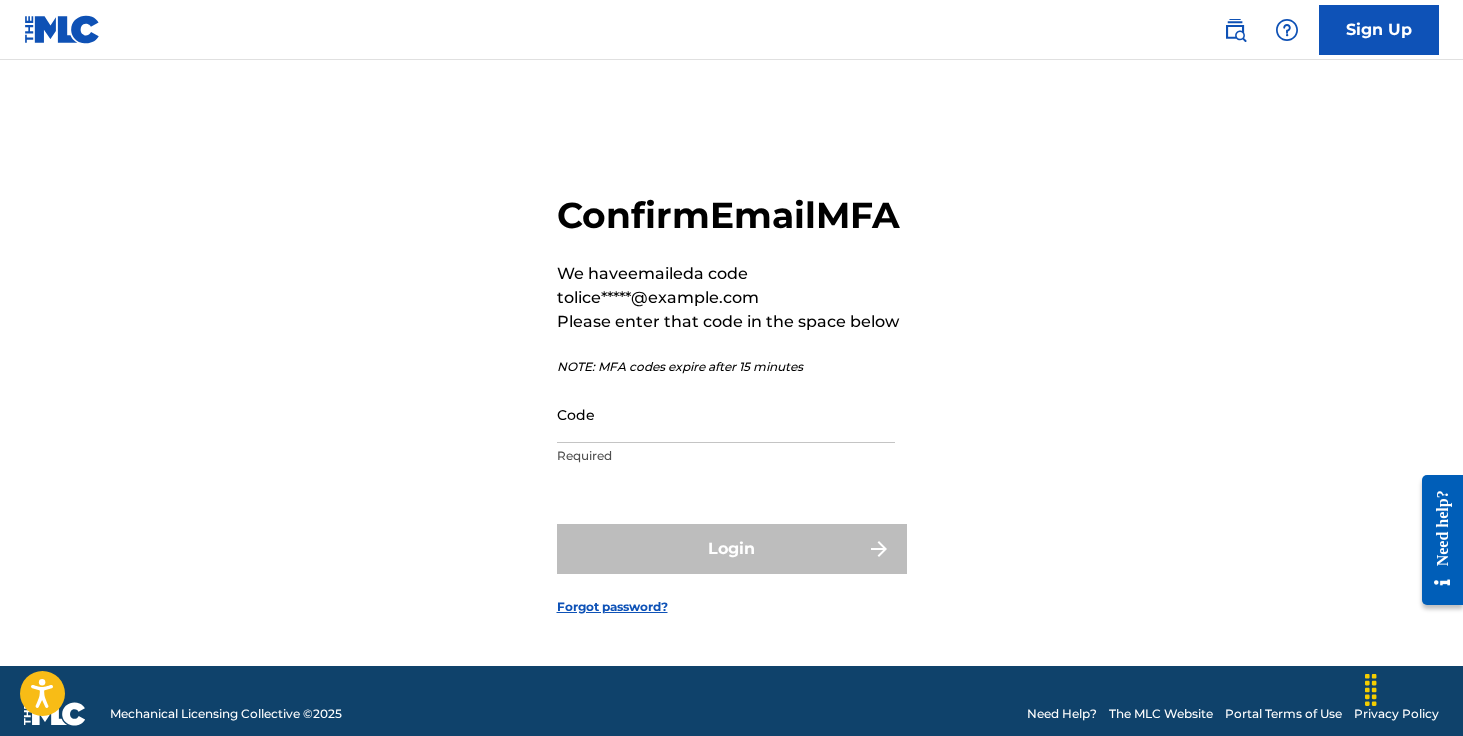click on "Code" at bounding box center (726, 414) 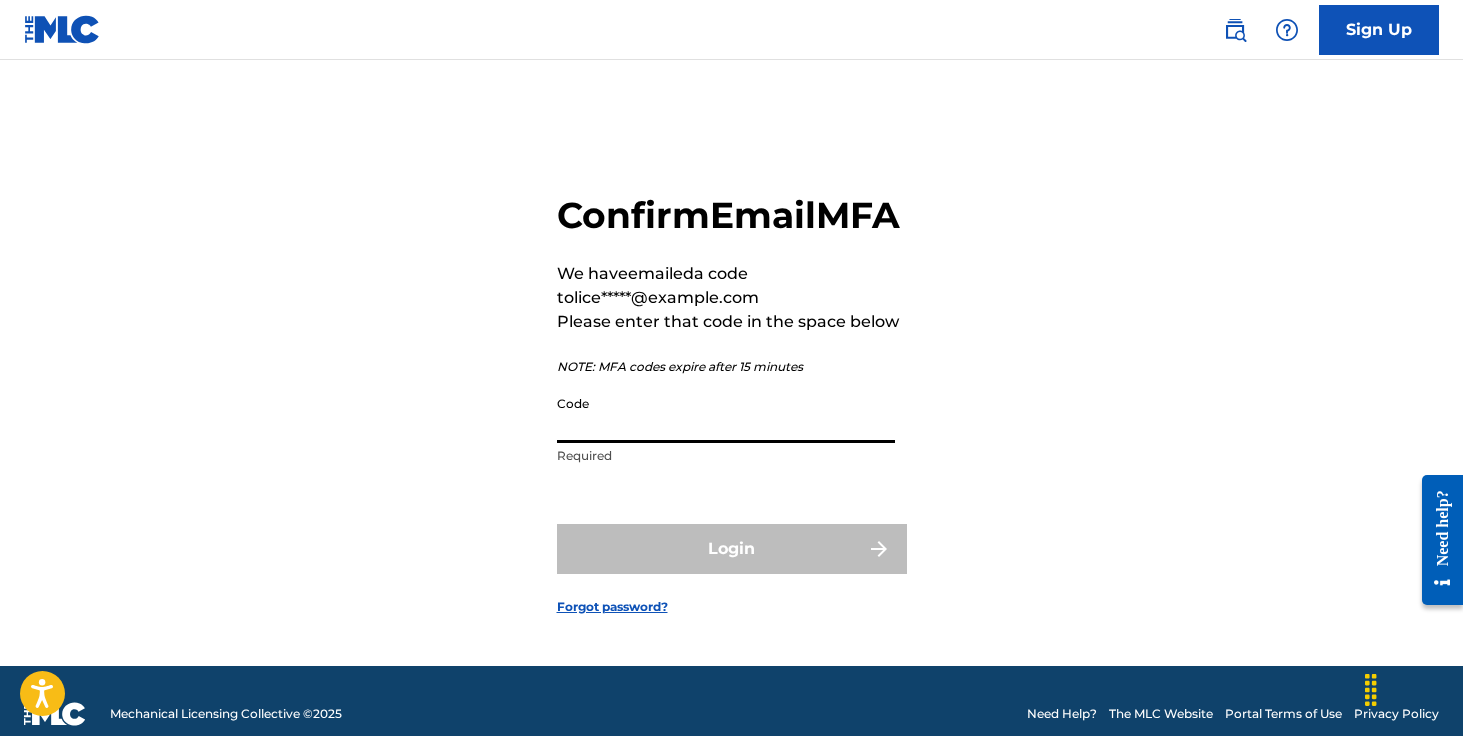 paste on "371304" 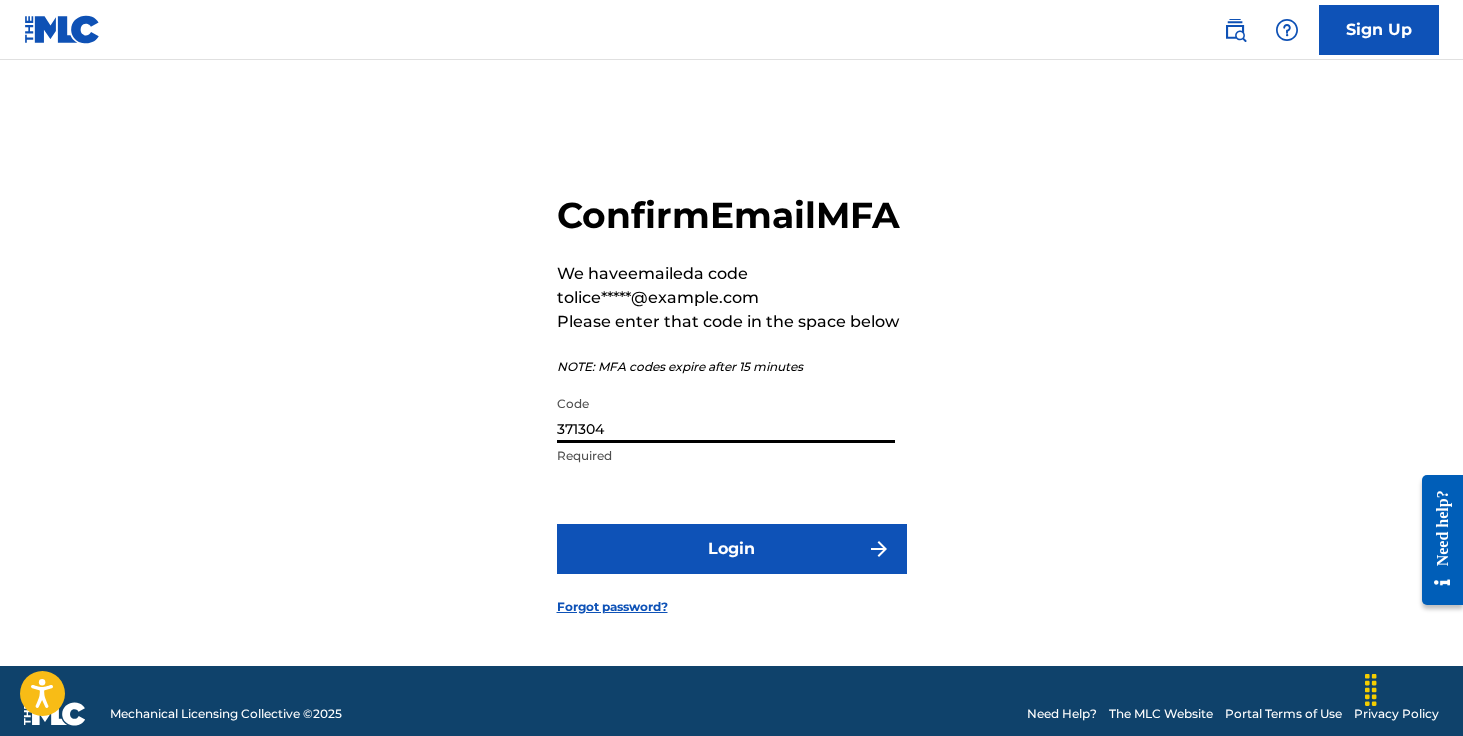 type on "371304" 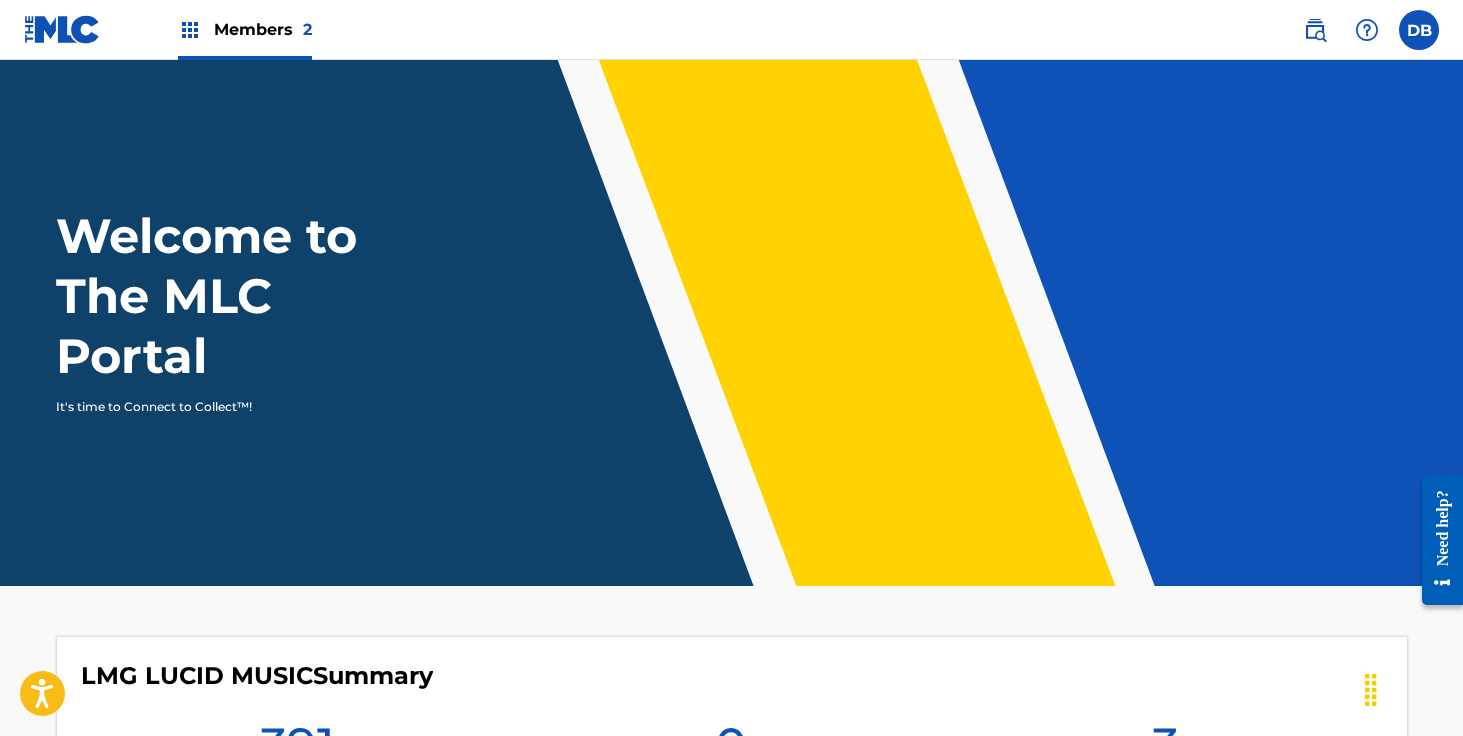 click on "Members    2" at bounding box center (263, 29) 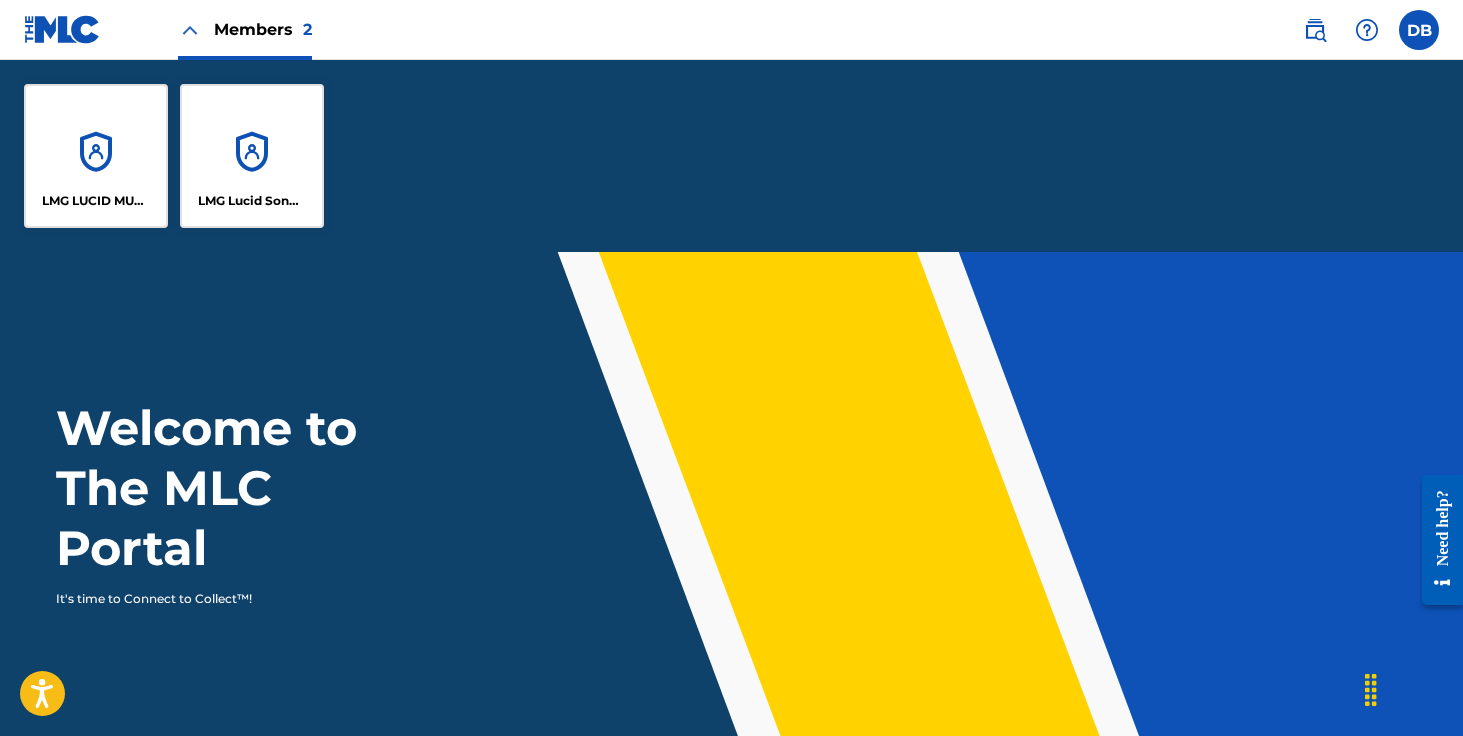 click on "LMG Lucid Songs (ASCAP)" at bounding box center [252, 156] 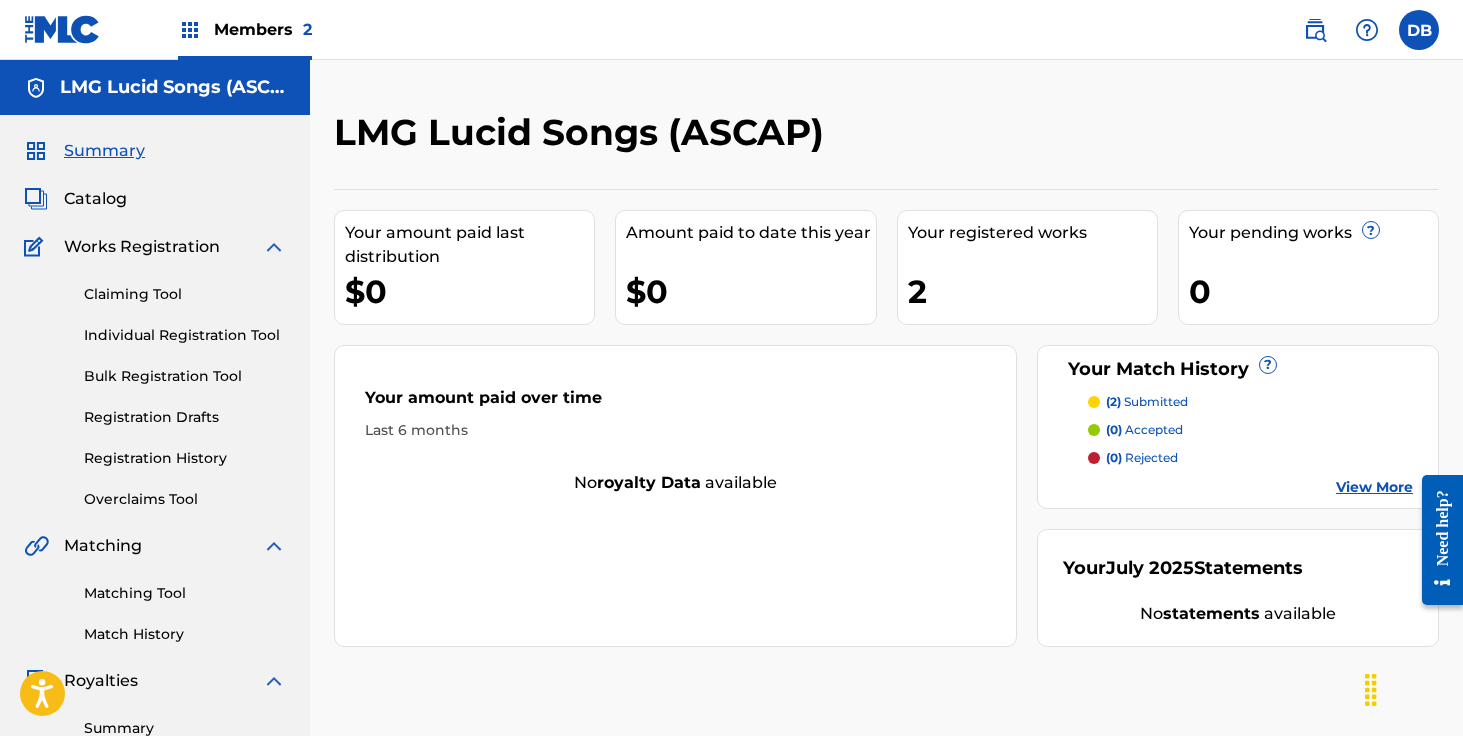 click on "Registration History" at bounding box center [185, 458] 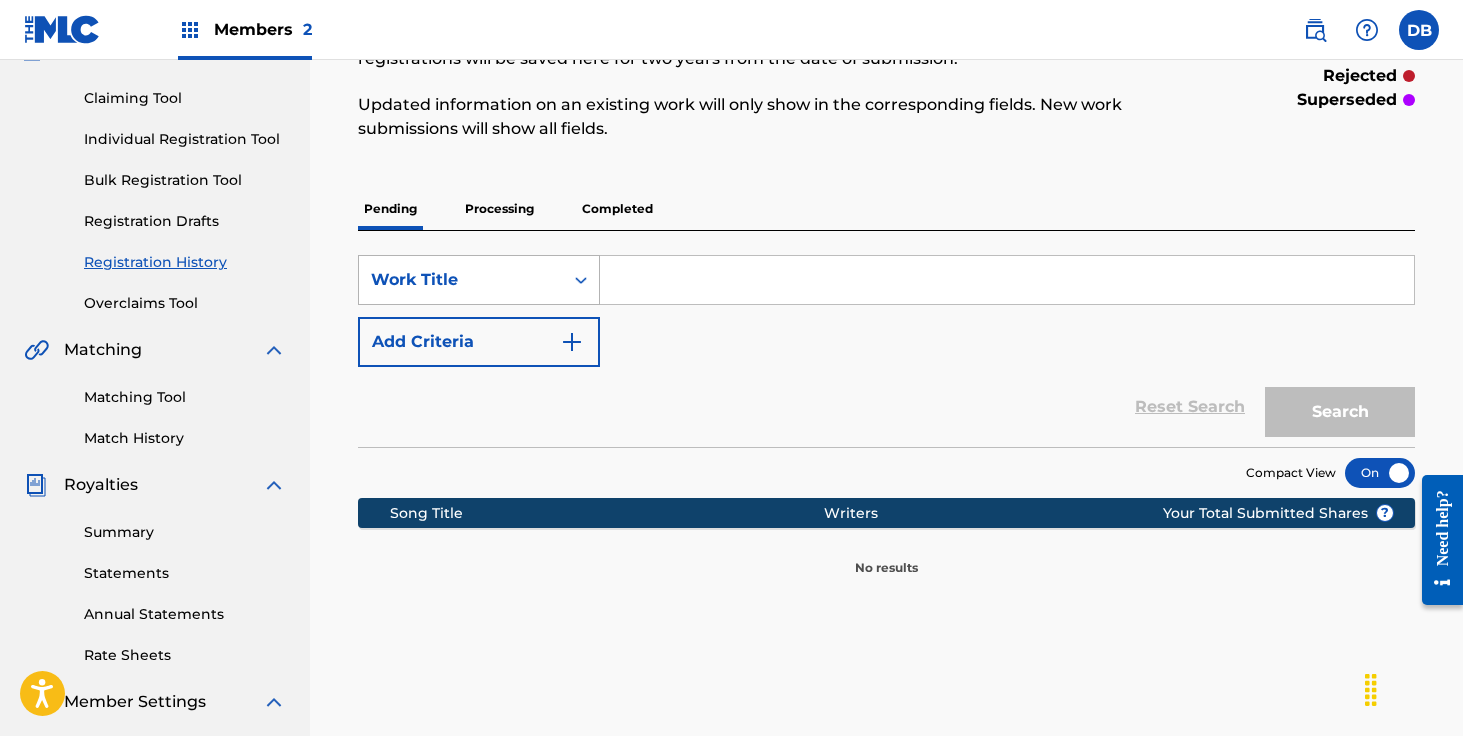 scroll, scrollTop: 159, scrollLeft: 0, axis: vertical 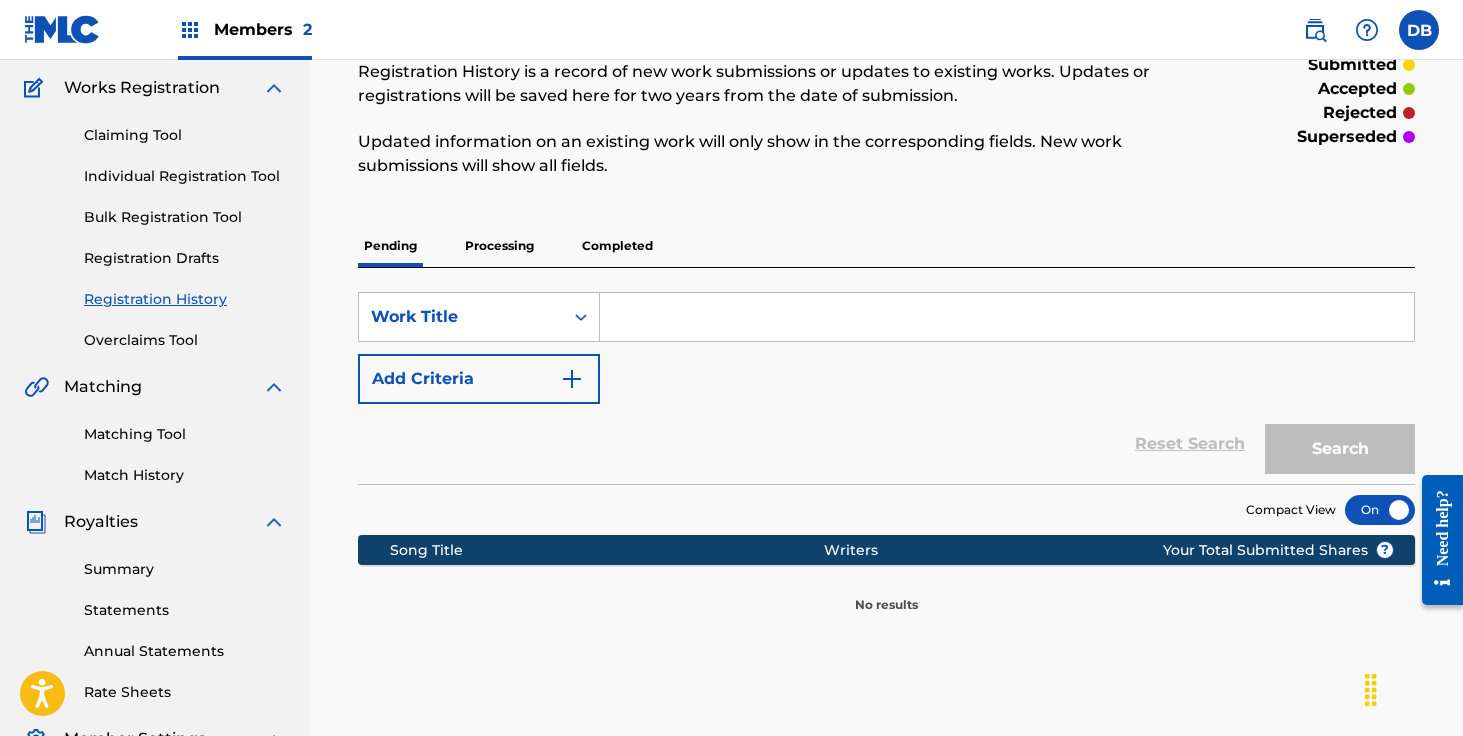 click on "Processing" at bounding box center [499, 246] 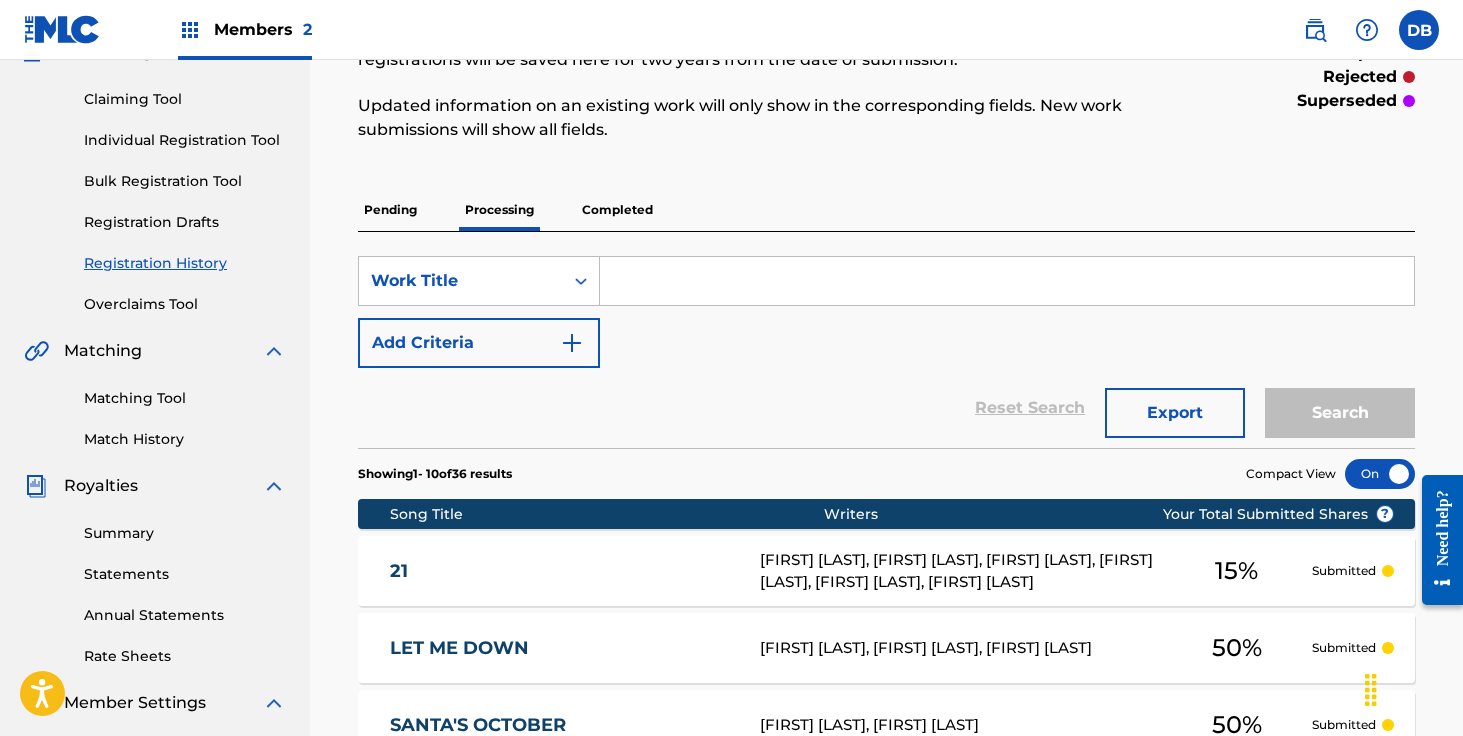 scroll, scrollTop: 158, scrollLeft: 0, axis: vertical 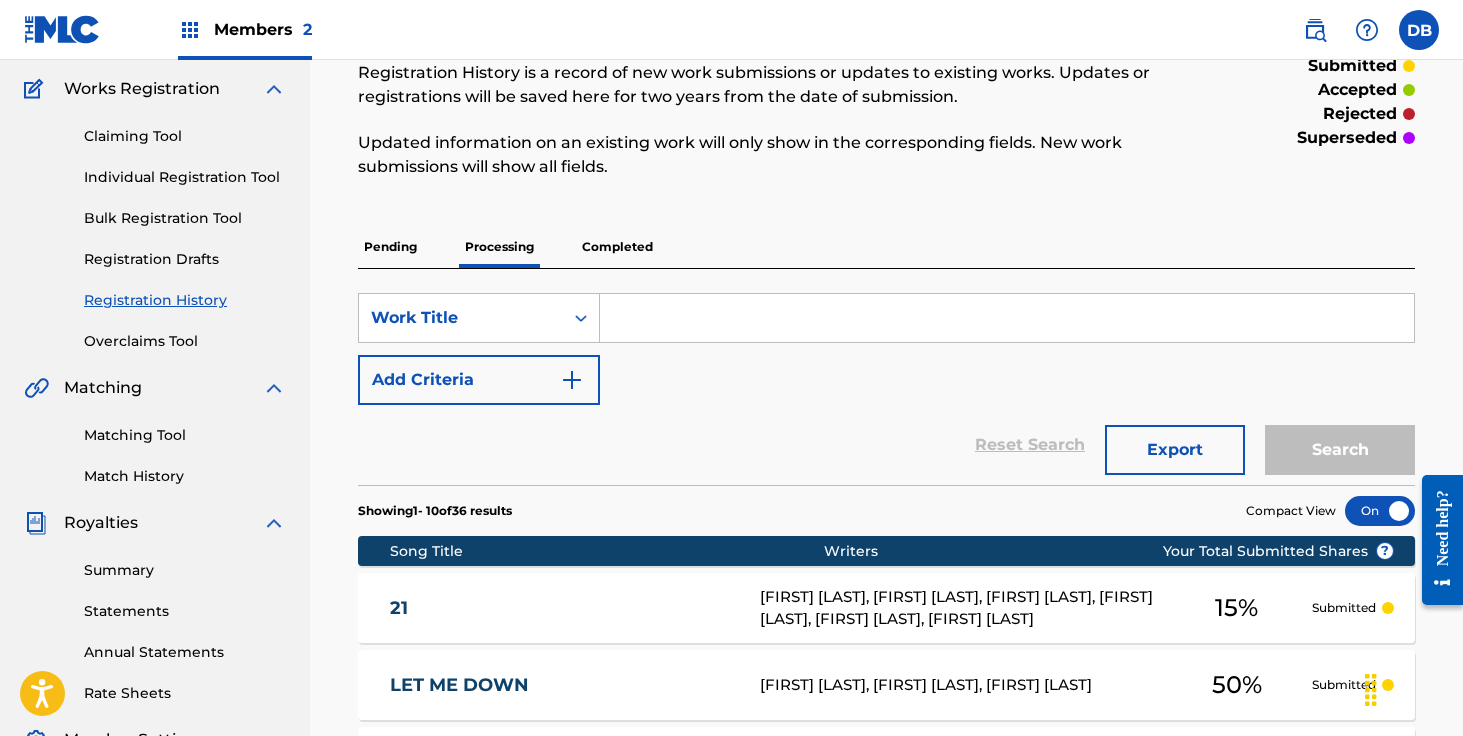 click on "Completed" at bounding box center [617, 247] 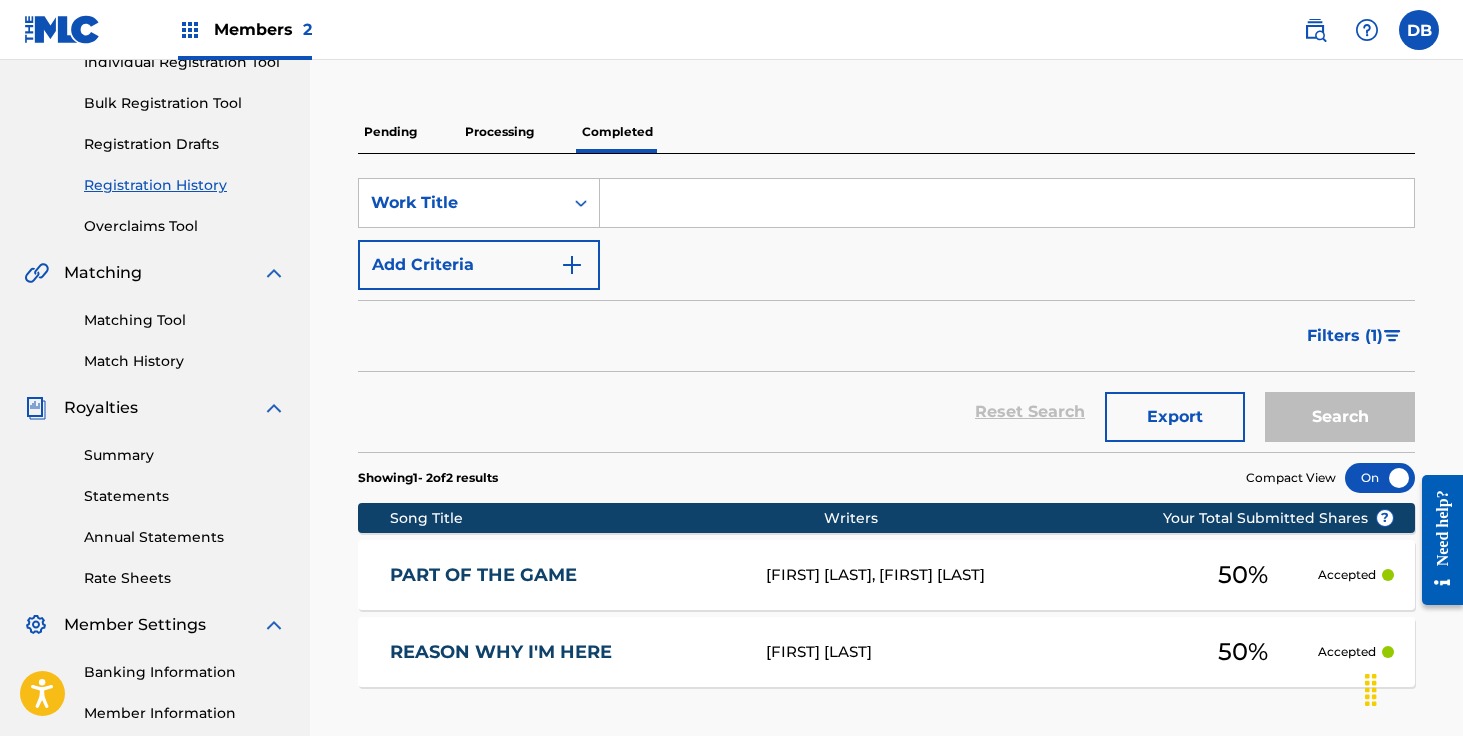 scroll, scrollTop: 504, scrollLeft: 0, axis: vertical 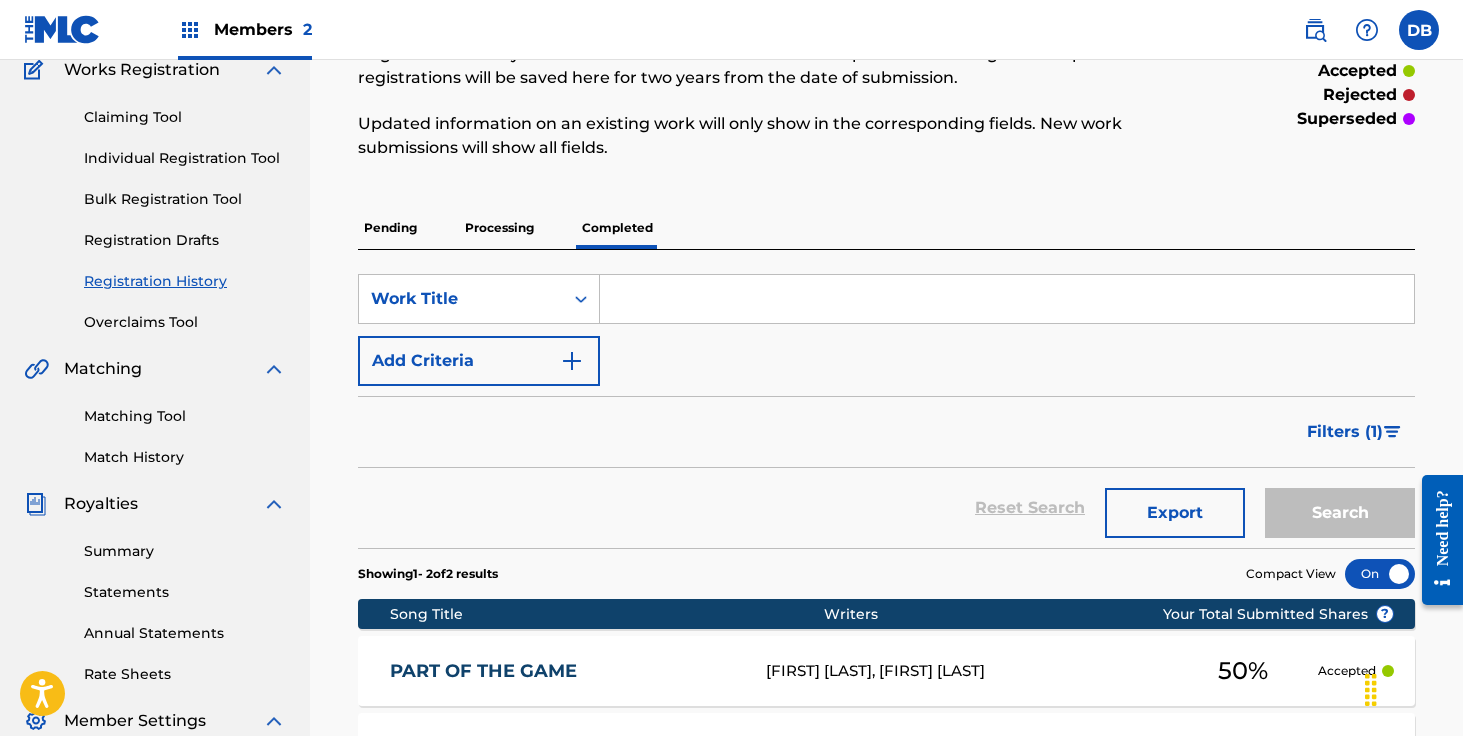 click on "Members    2" at bounding box center [263, 29] 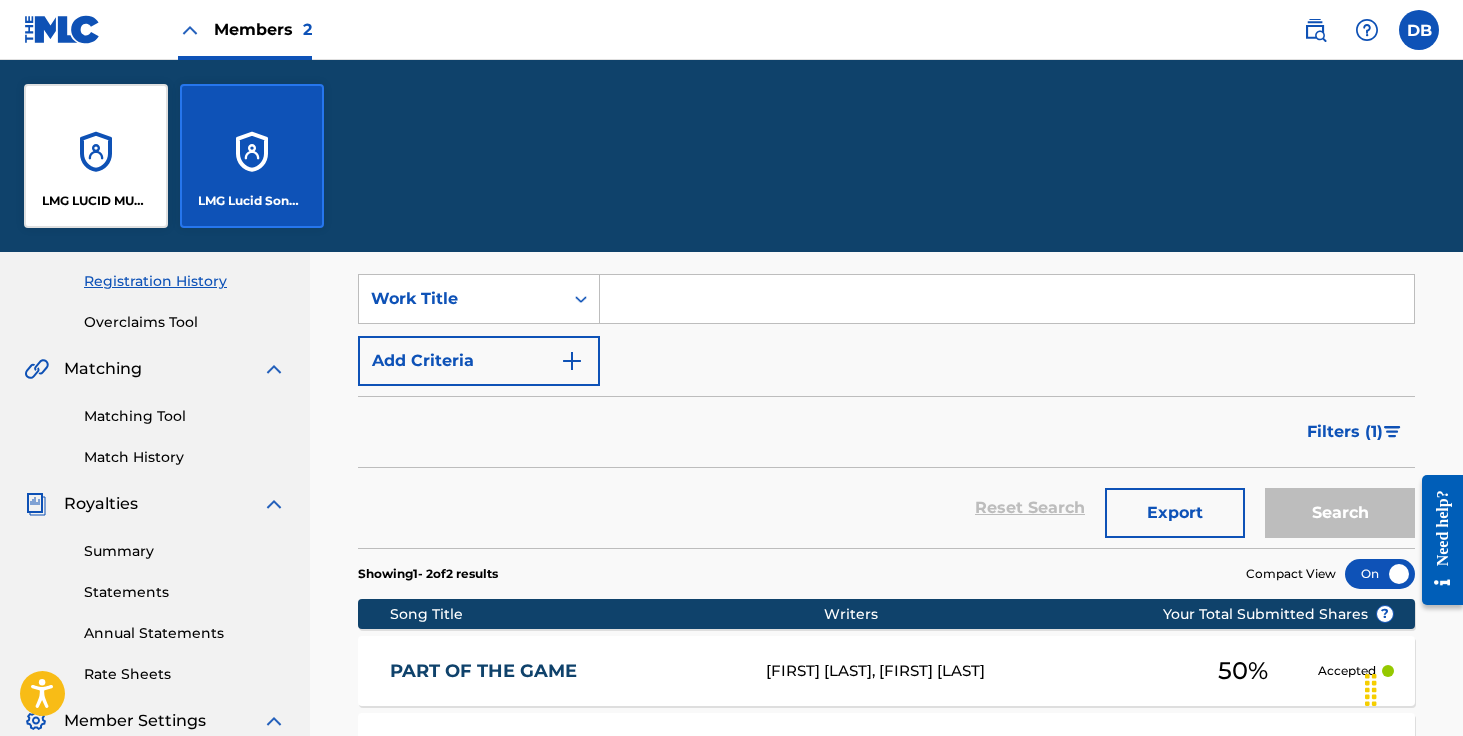 click on "LMG LUCID MUSIC" at bounding box center (96, 156) 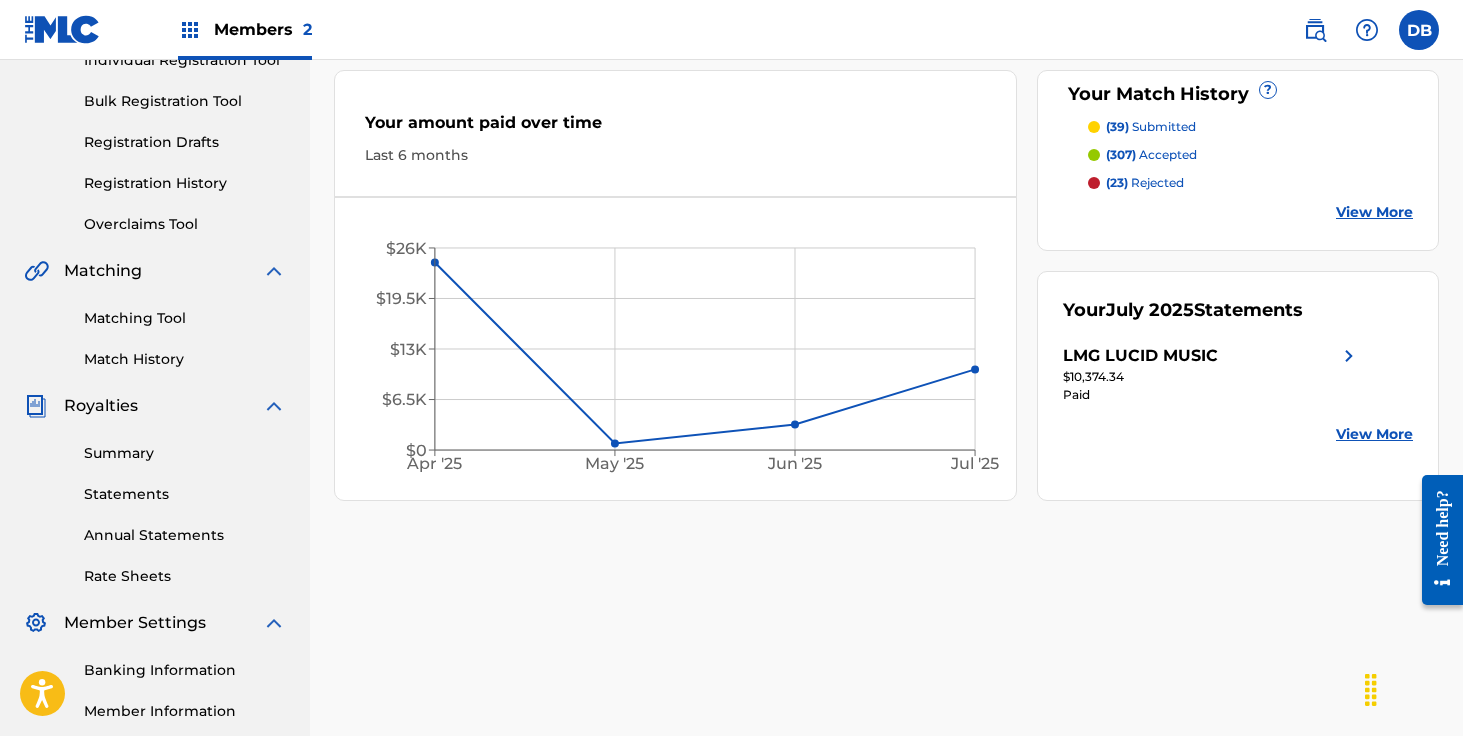 scroll, scrollTop: 277, scrollLeft: 0, axis: vertical 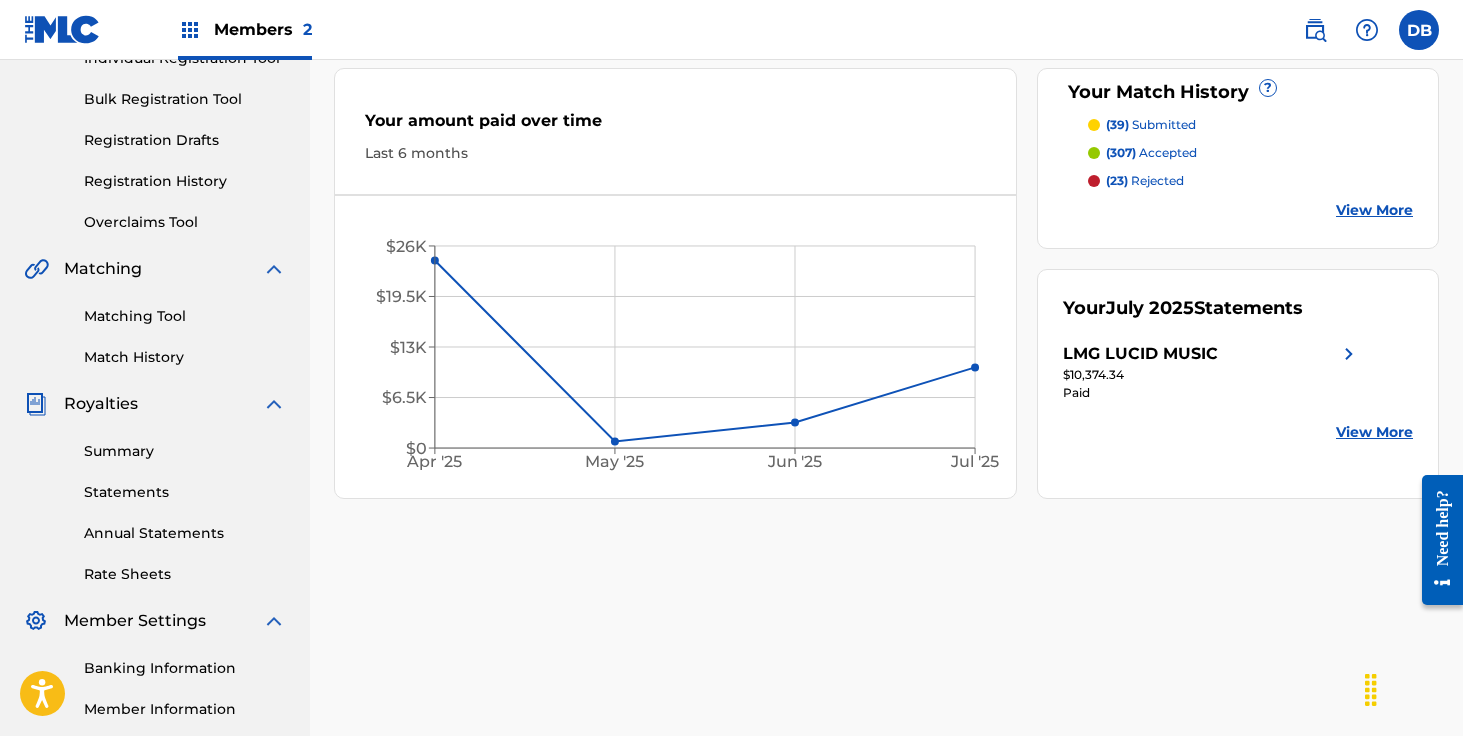 click on "Registration History" at bounding box center [185, 181] 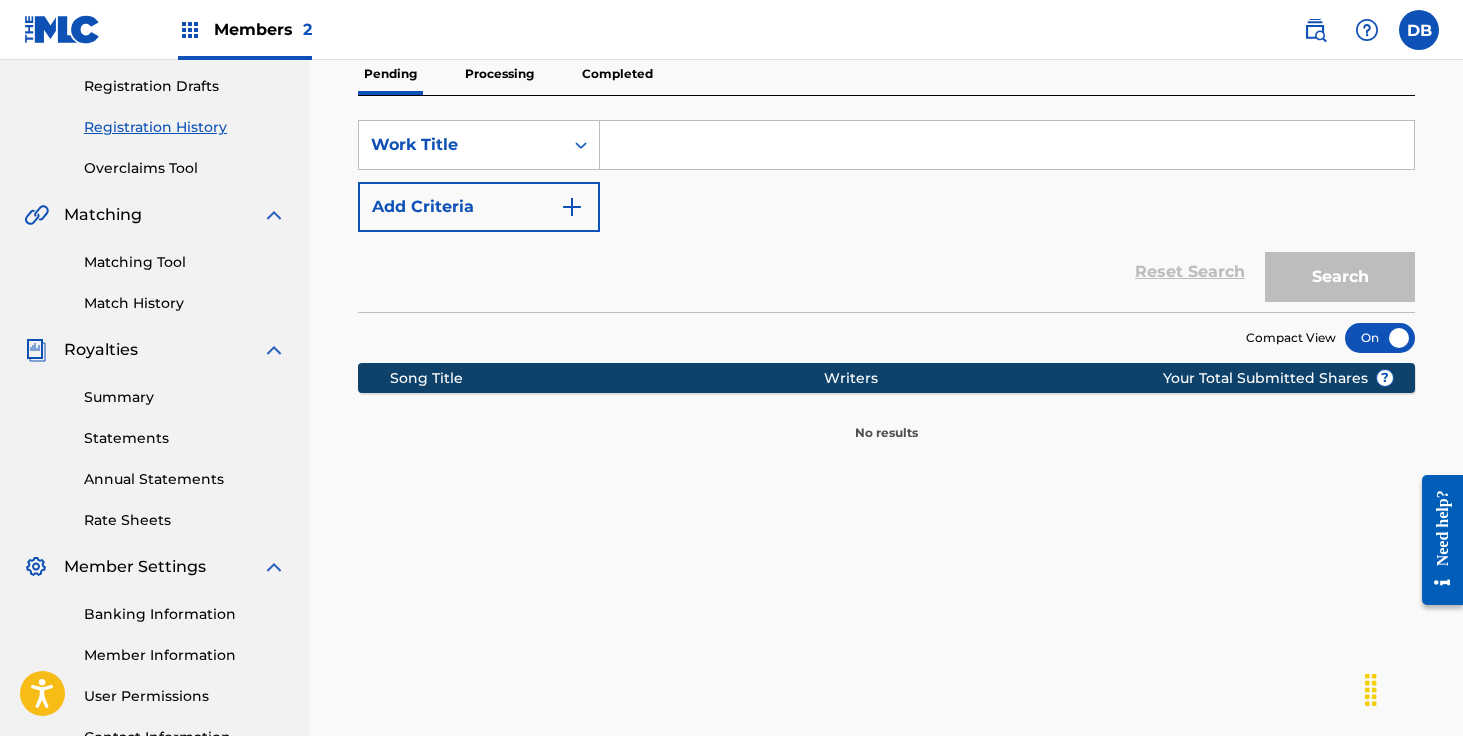 scroll, scrollTop: 344, scrollLeft: 0, axis: vertical 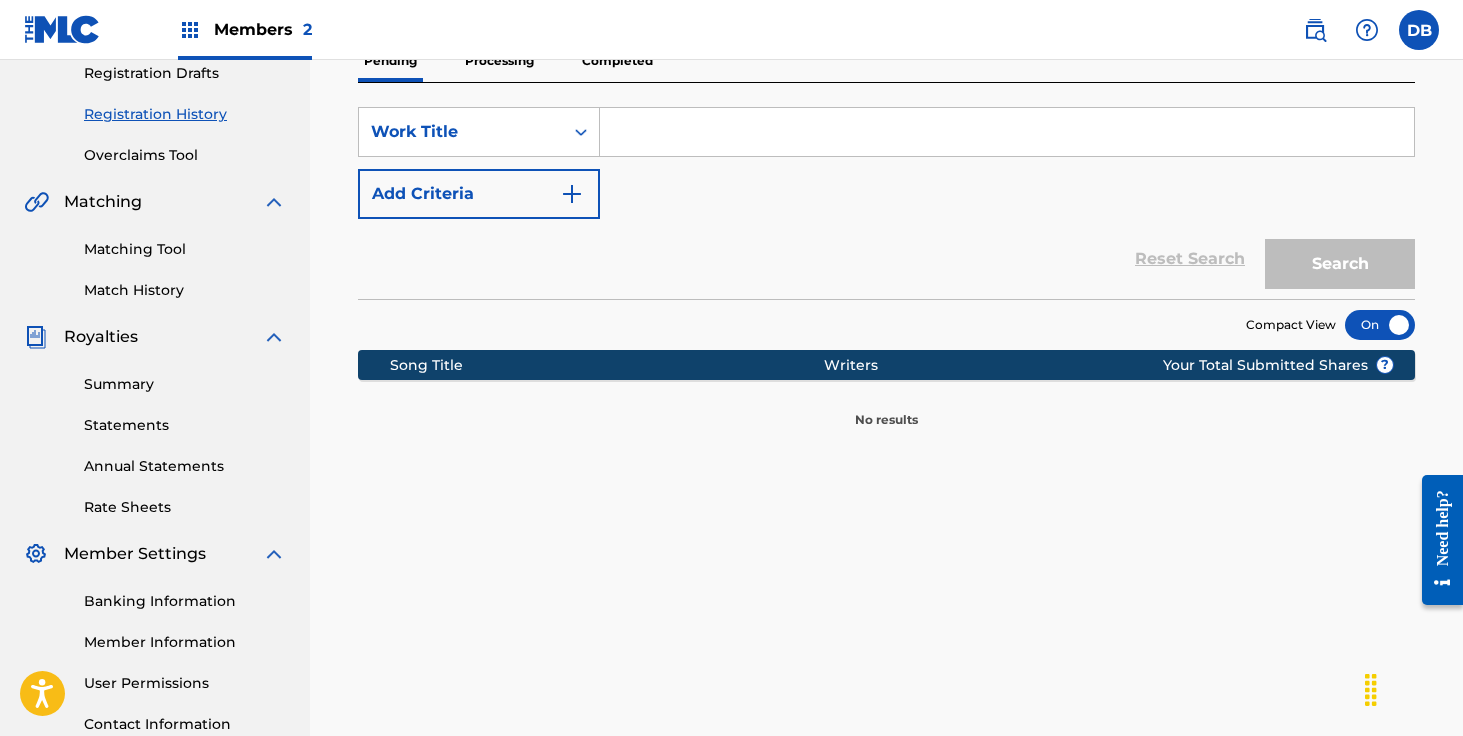 click on "Processing" at bounding box center [499, 61] 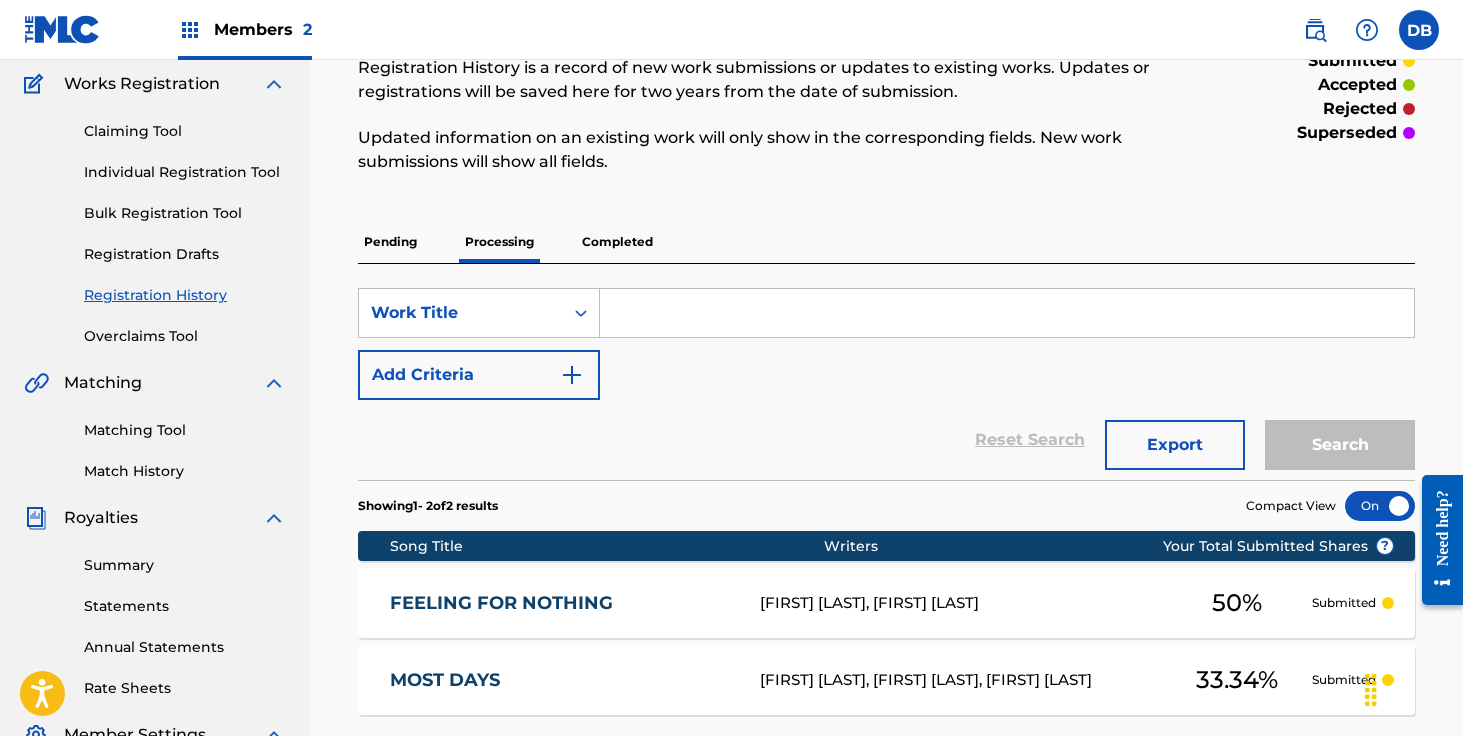scroll, scrollTop: 152, scrollLeft: 0, axis: vertical 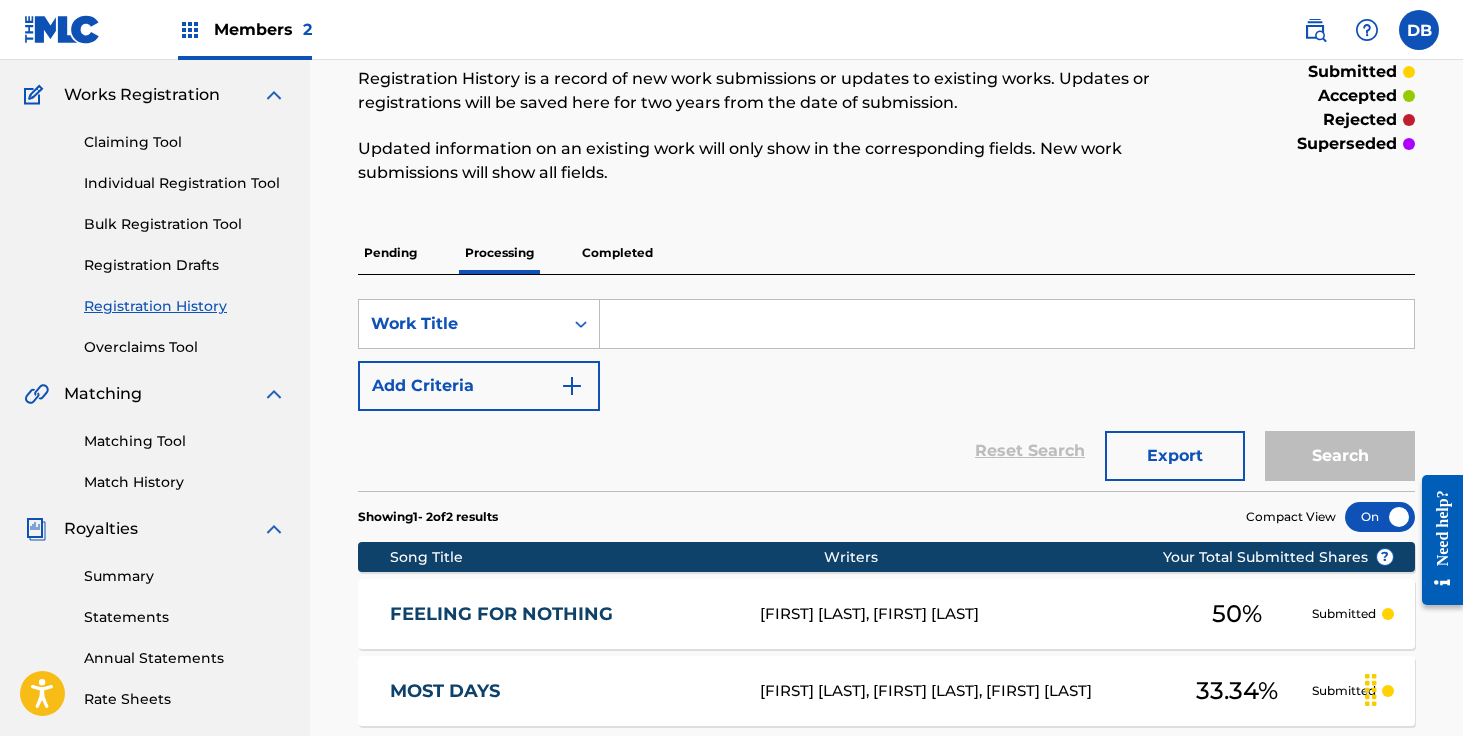 click on "Completed" at bounding box center [617, 253] 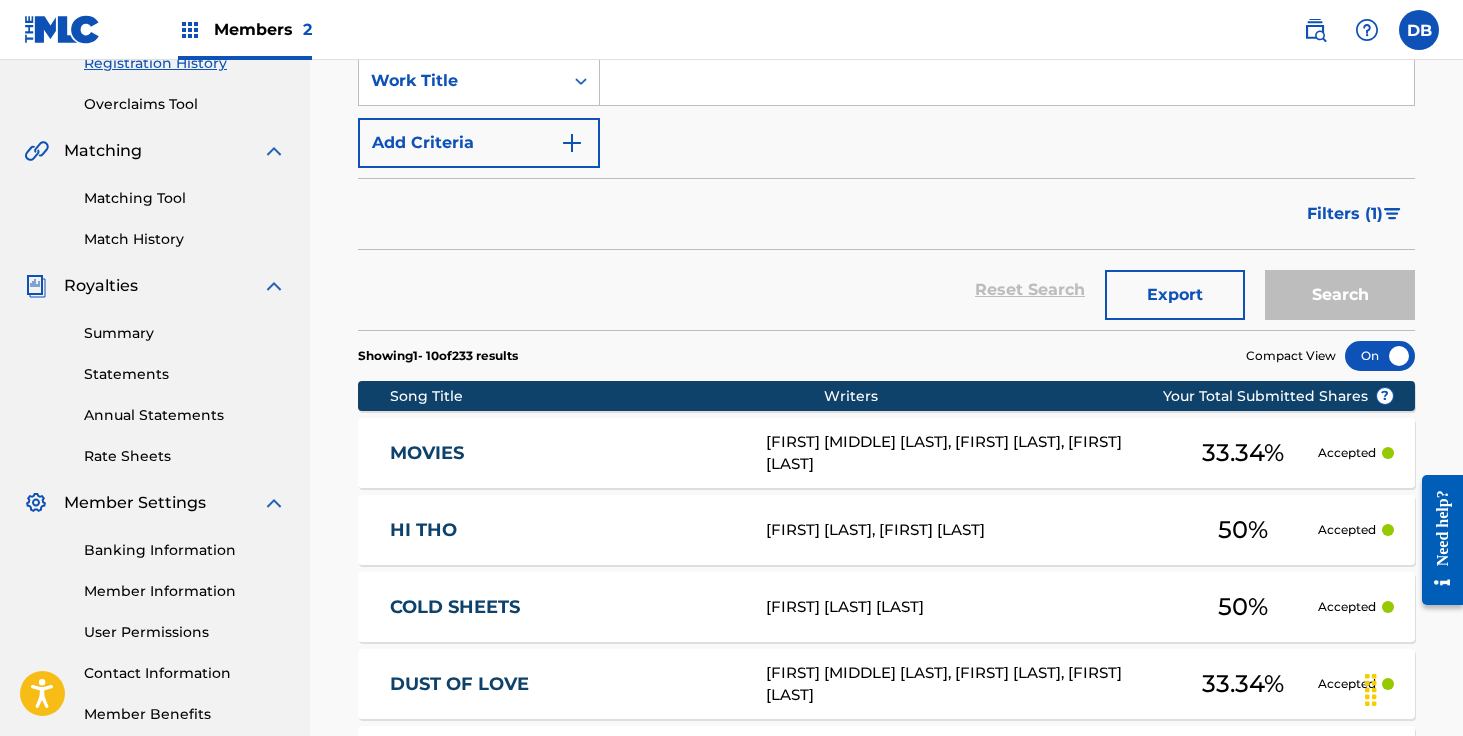 scroll, scrollTop: 0, scrollLeft: 0, axis: both 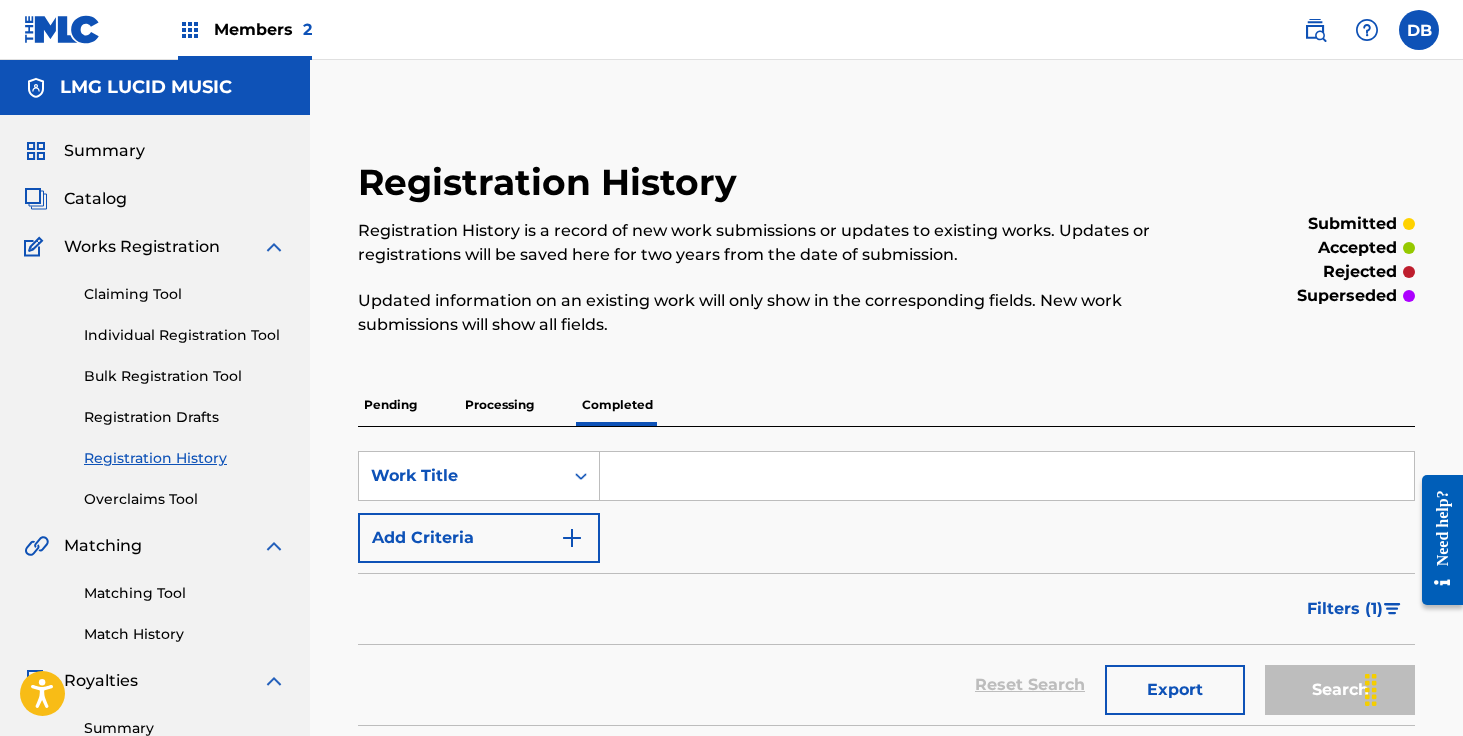 click at bounding box center [1315, 30] 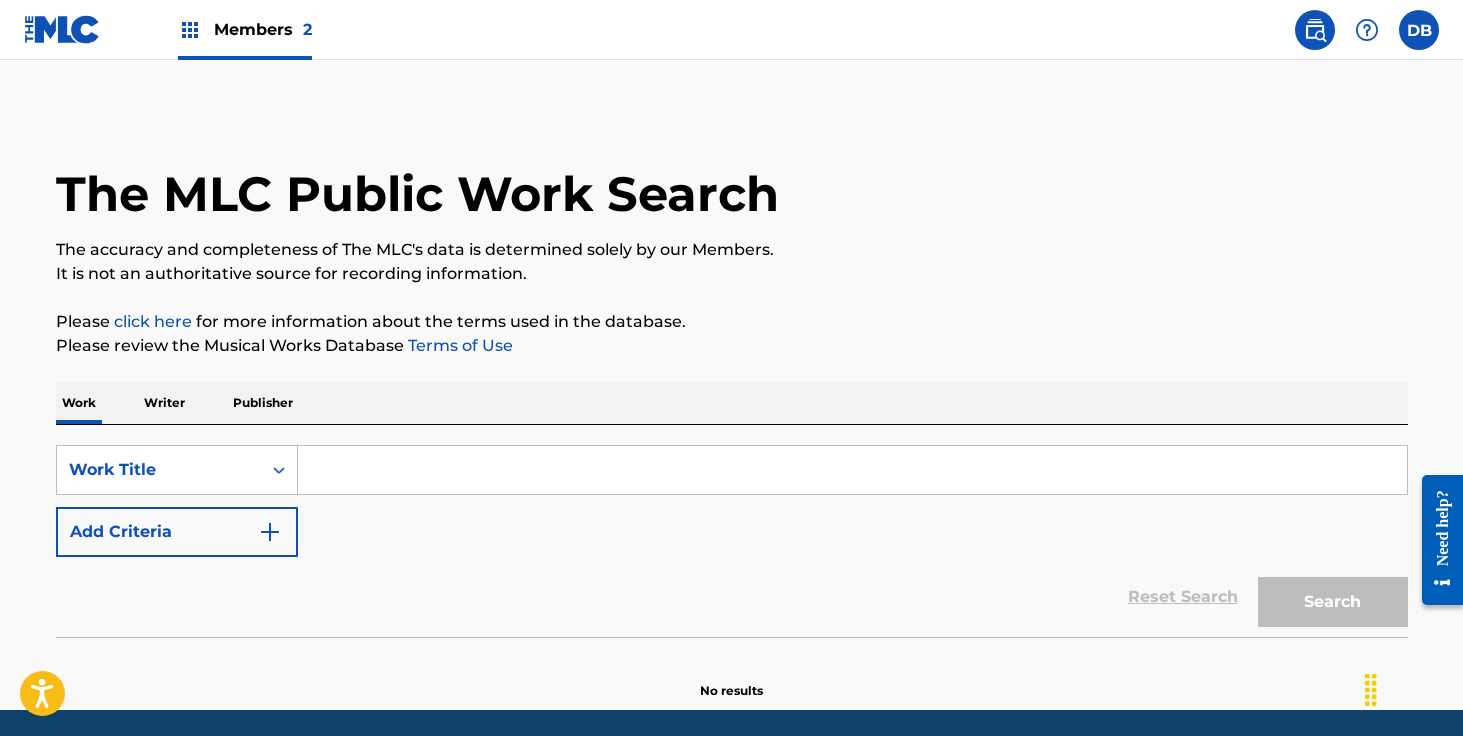 click at bounding box center (852, 470) 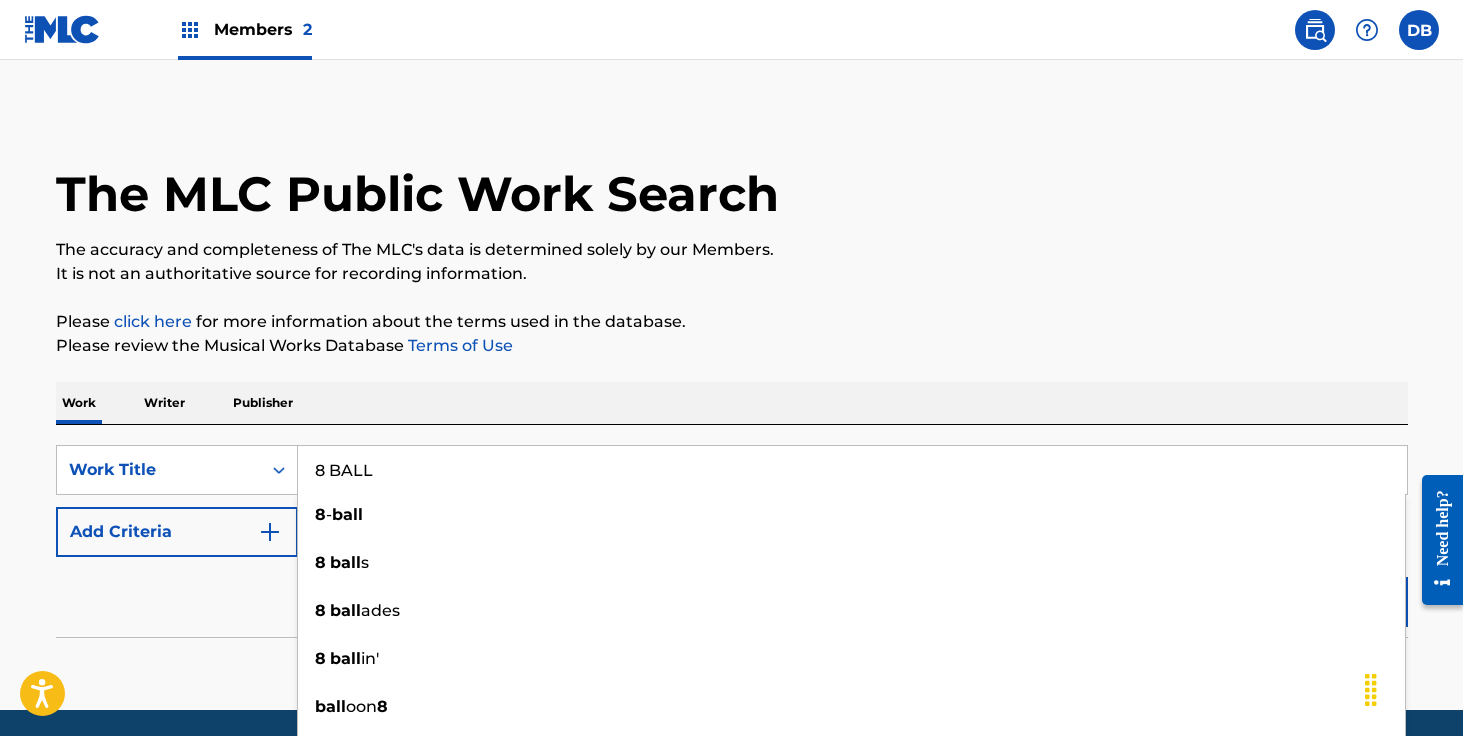 type on "8 BALL" 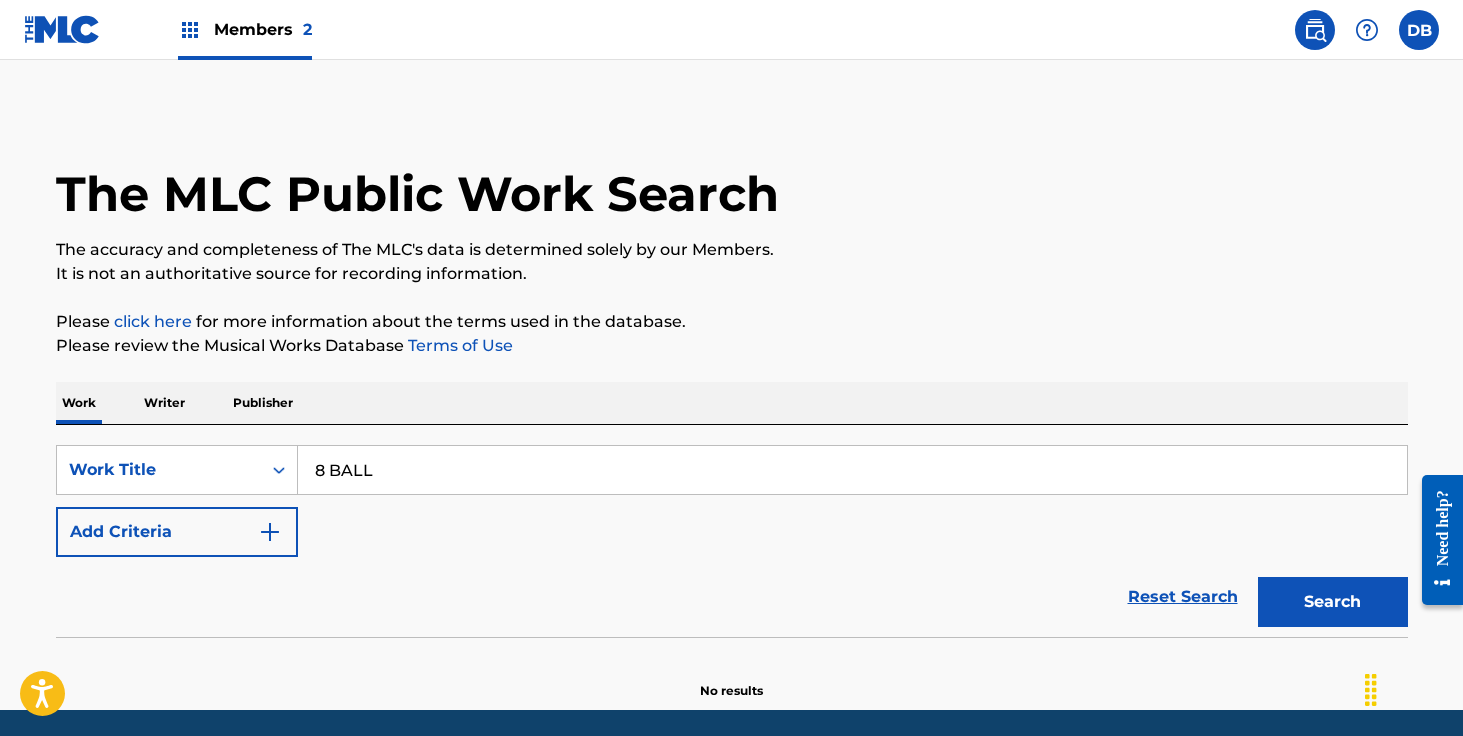 click on "Reset Search Search" at bounding box center (732, 597) 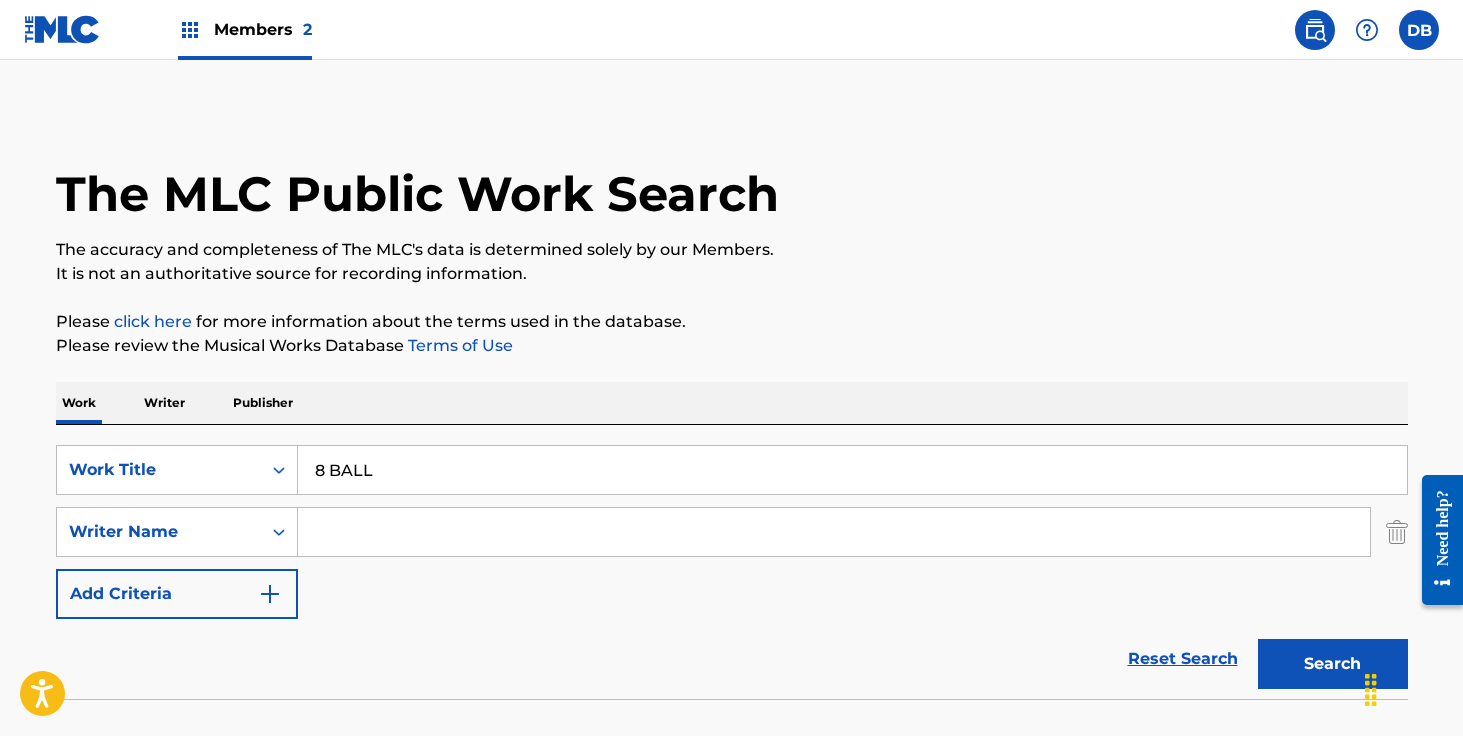 click at bounding box center (834, 532) 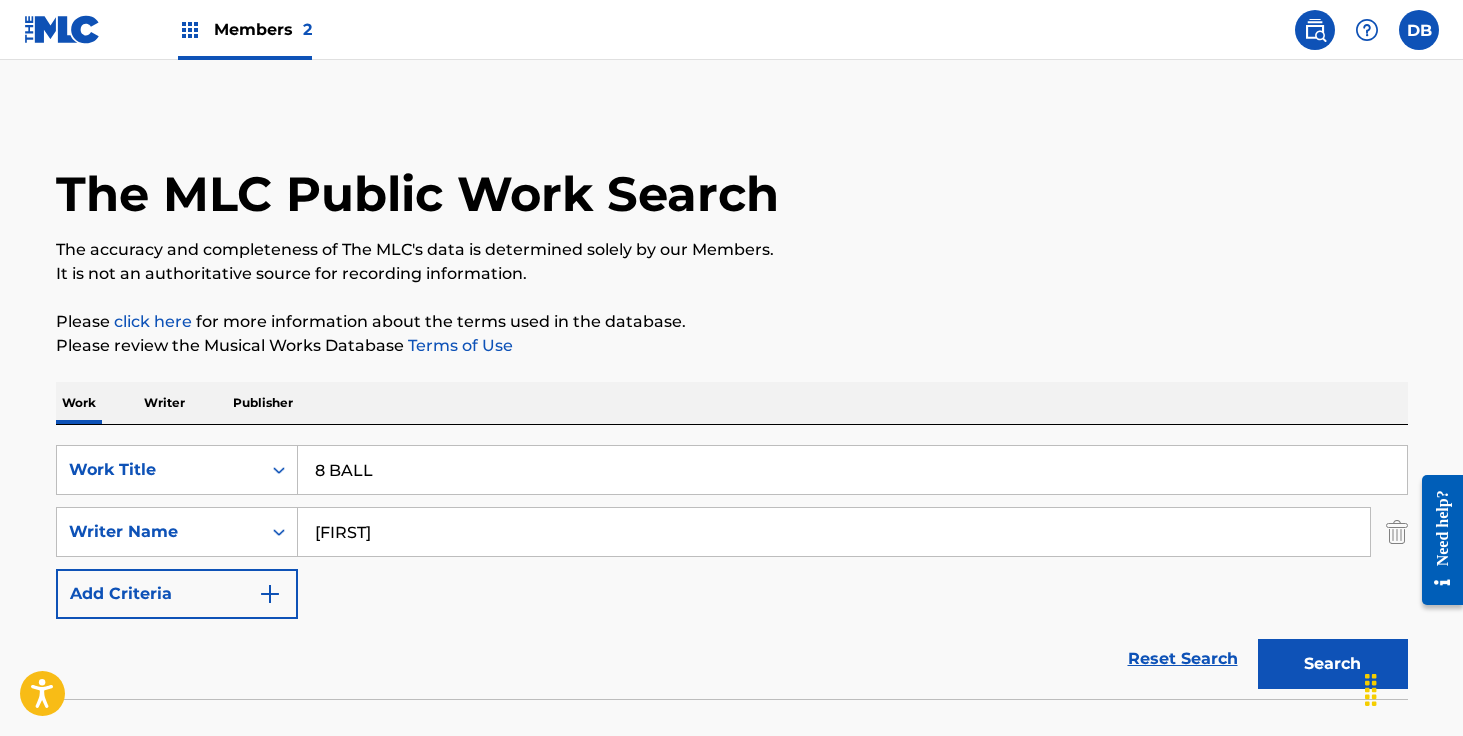 type on "[FIRST]" 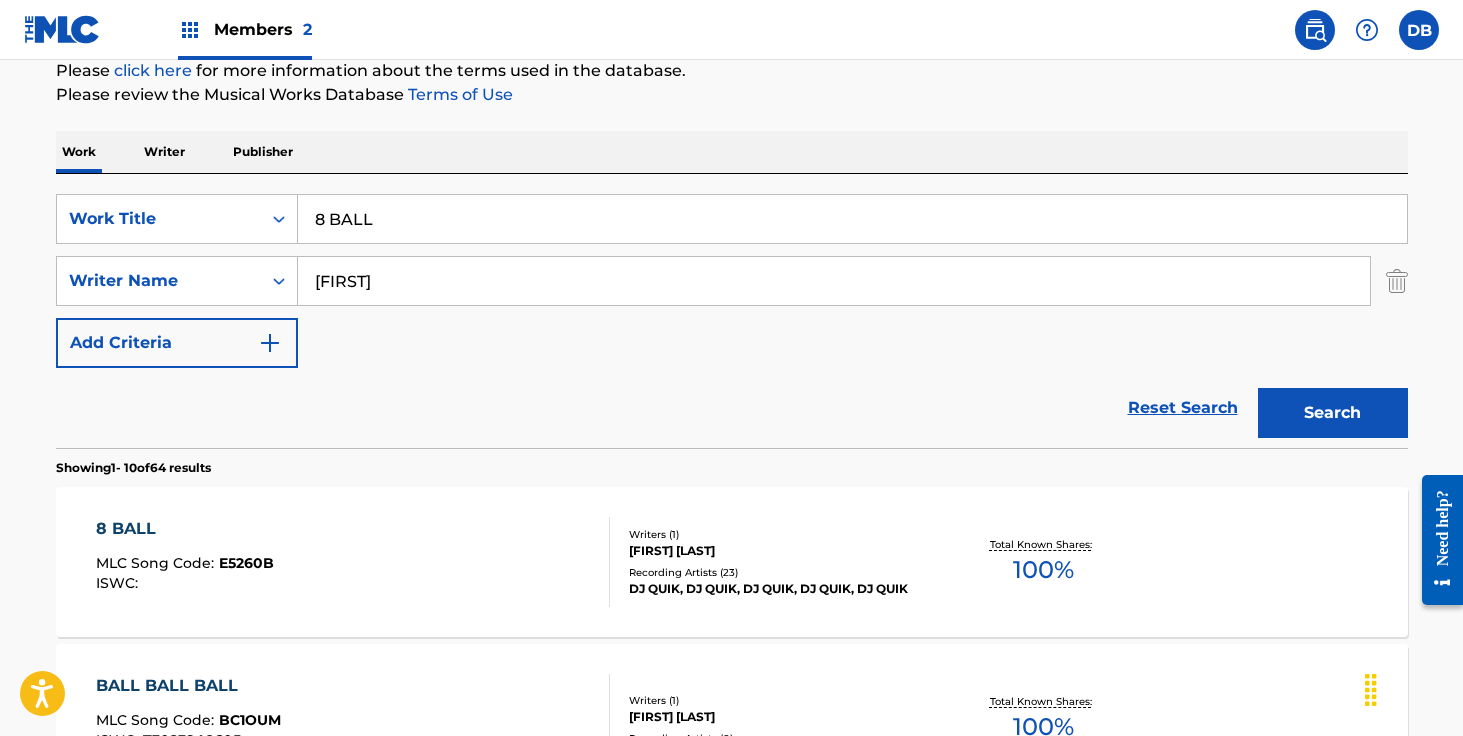 scroll, scrollTop: 302, scrollLeft: 0, axis: vertical 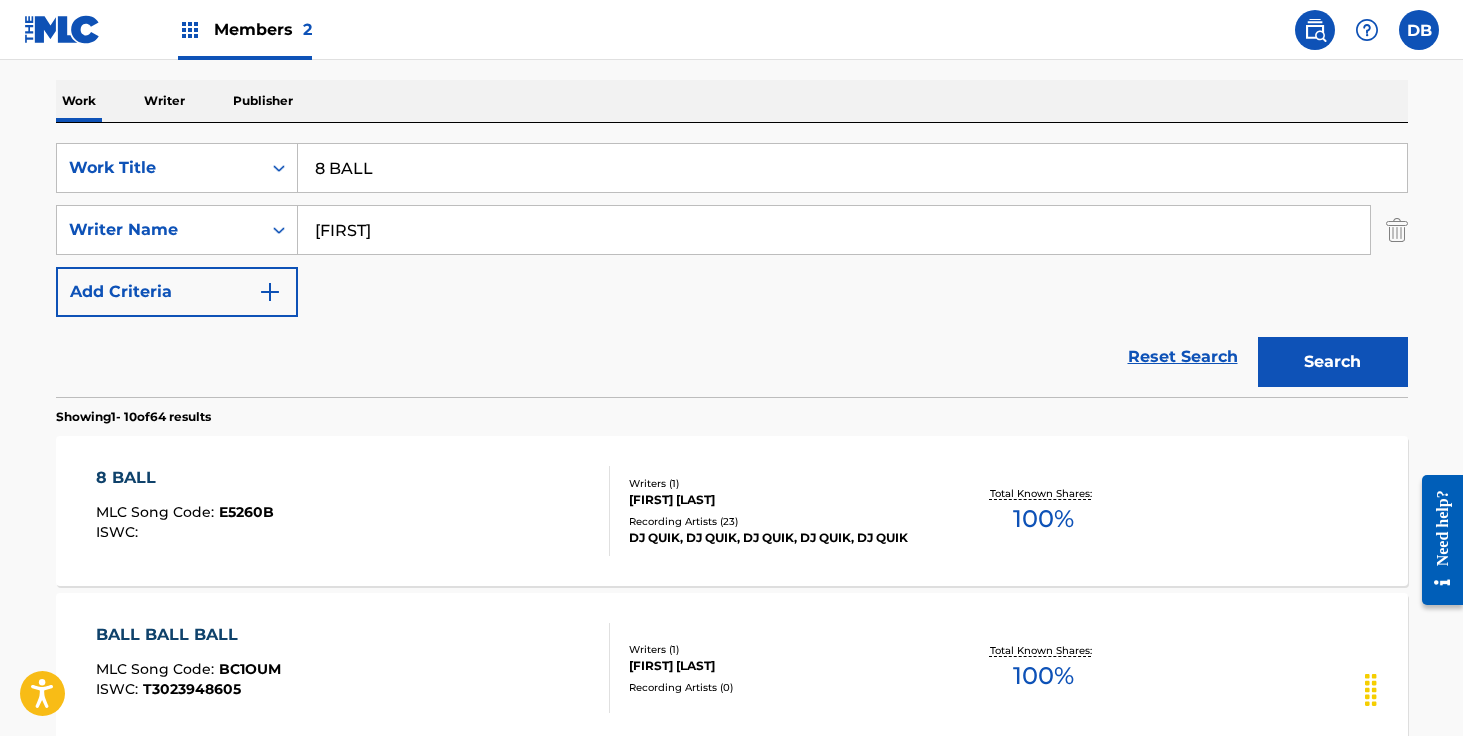 click on "Recording Artists ( 23 )" at bounding box center (780, 521) 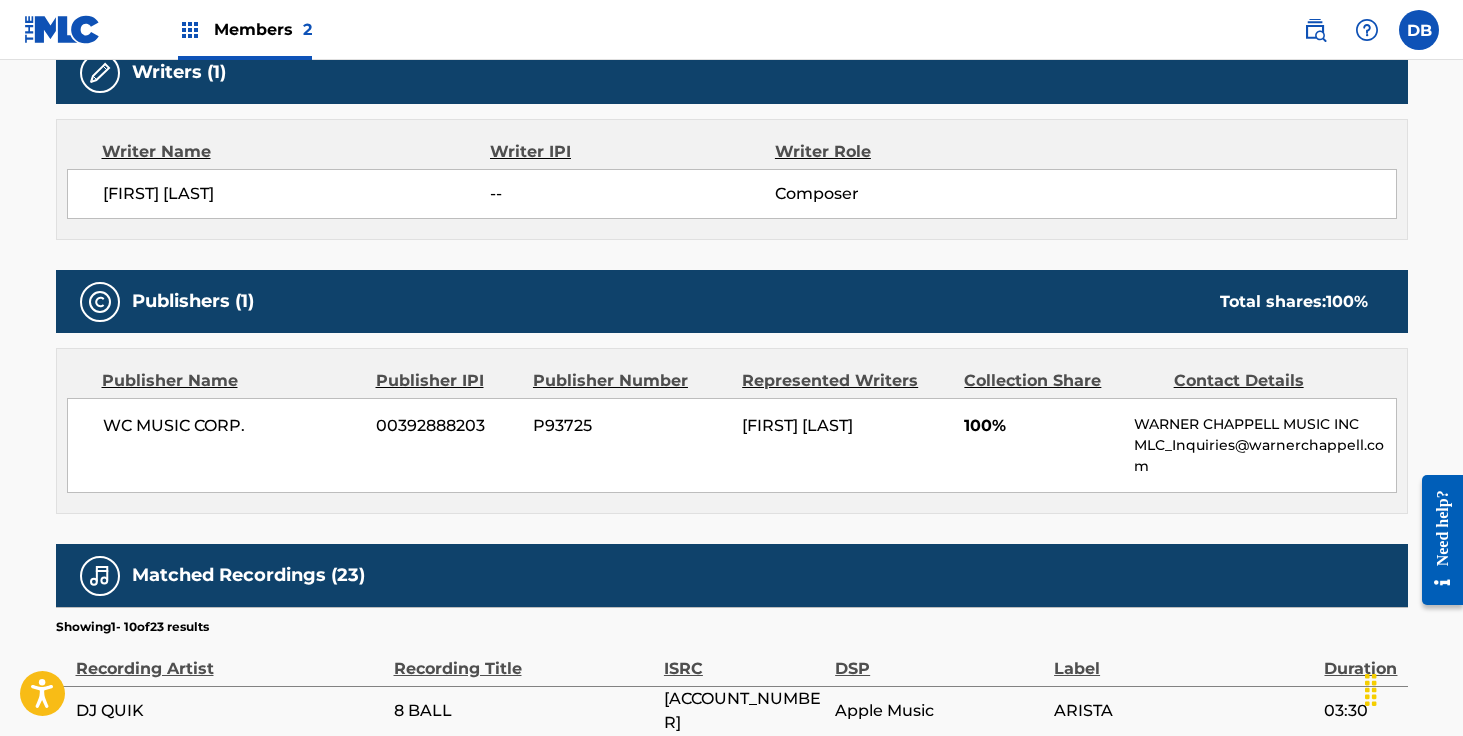 scroll, scrollTop: 668, scrollLeft: 0, axis: vertical 